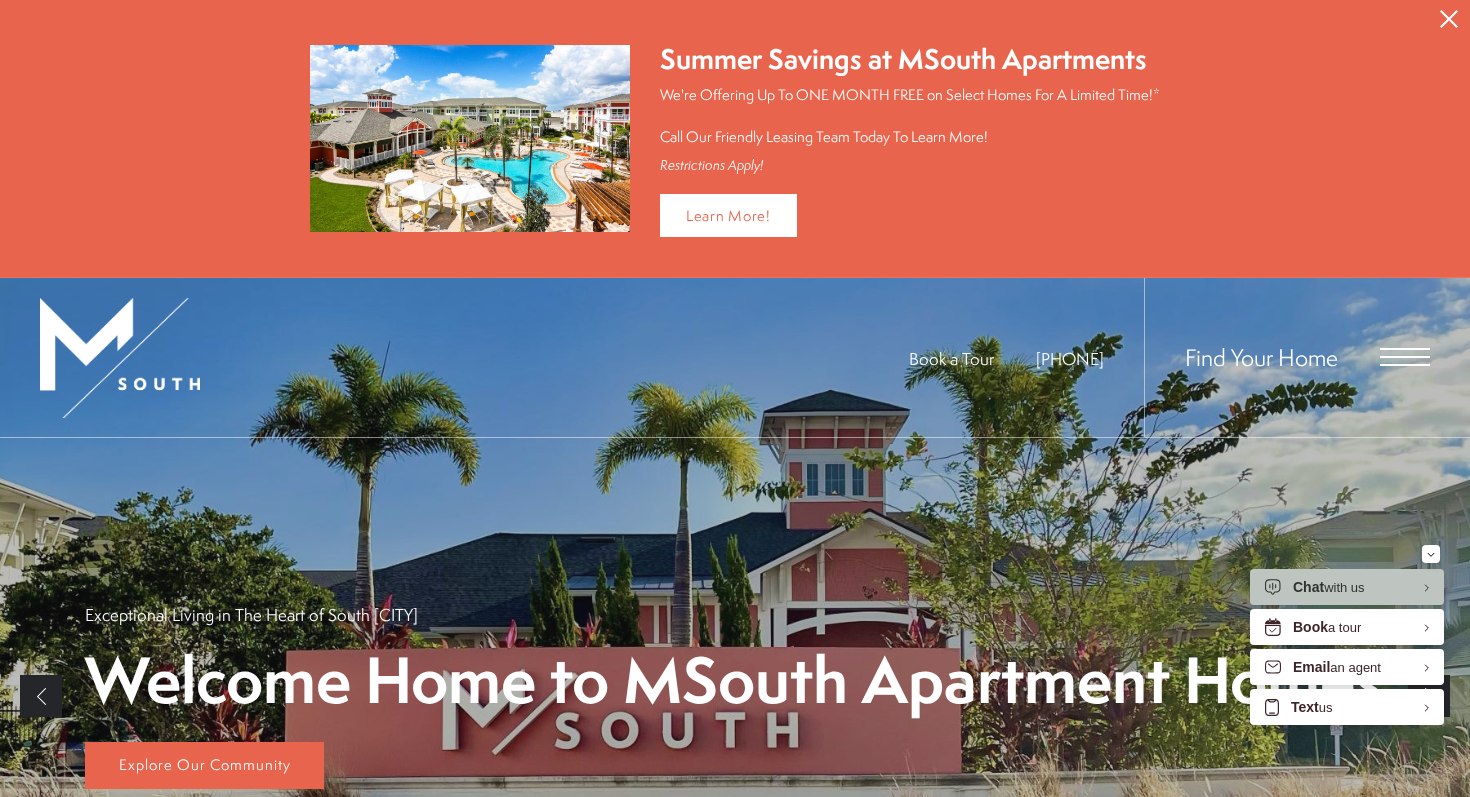 scroll, scrollTop: 0, scrollLeft: 0, axis: both 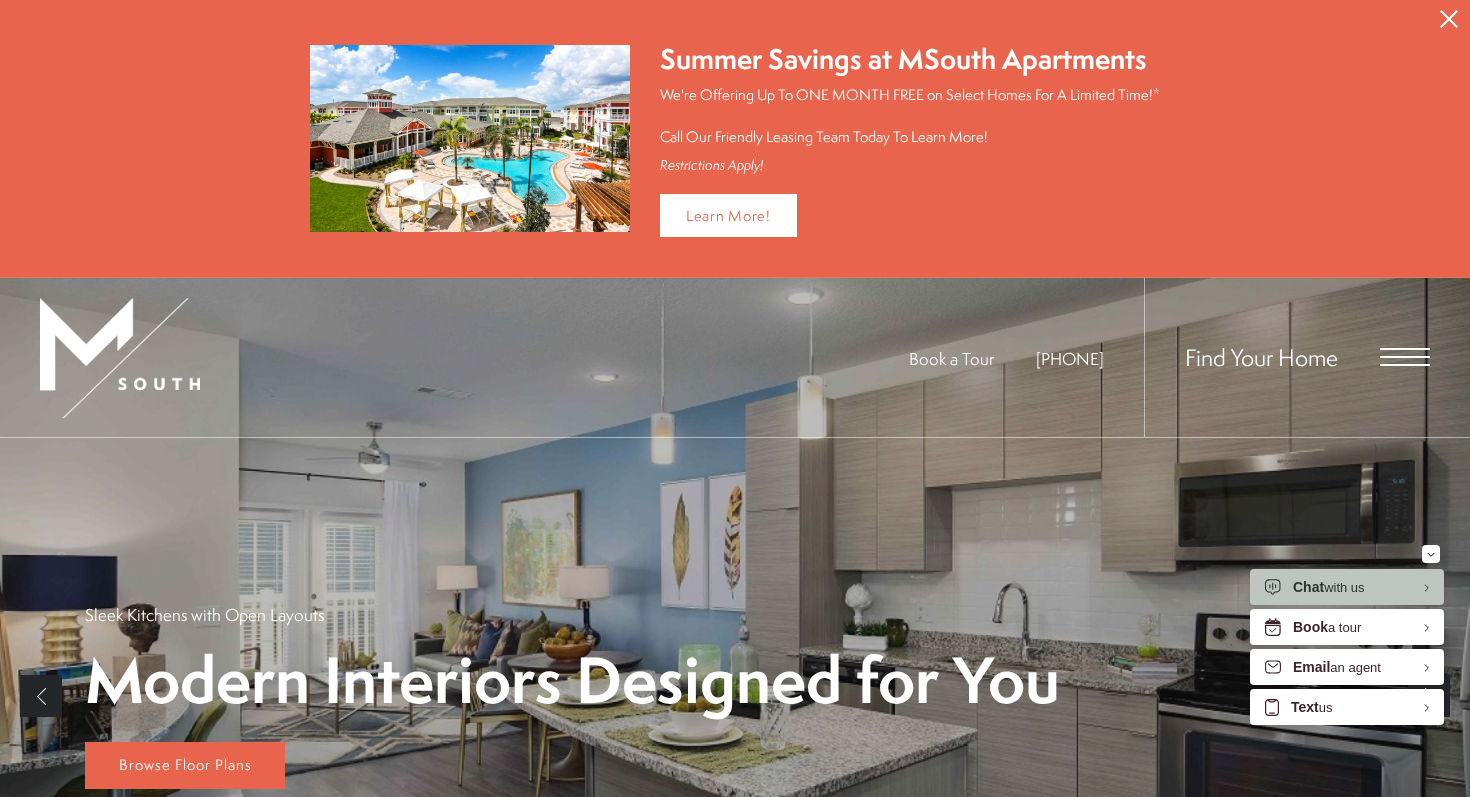click at bounding box center (1405, 357) 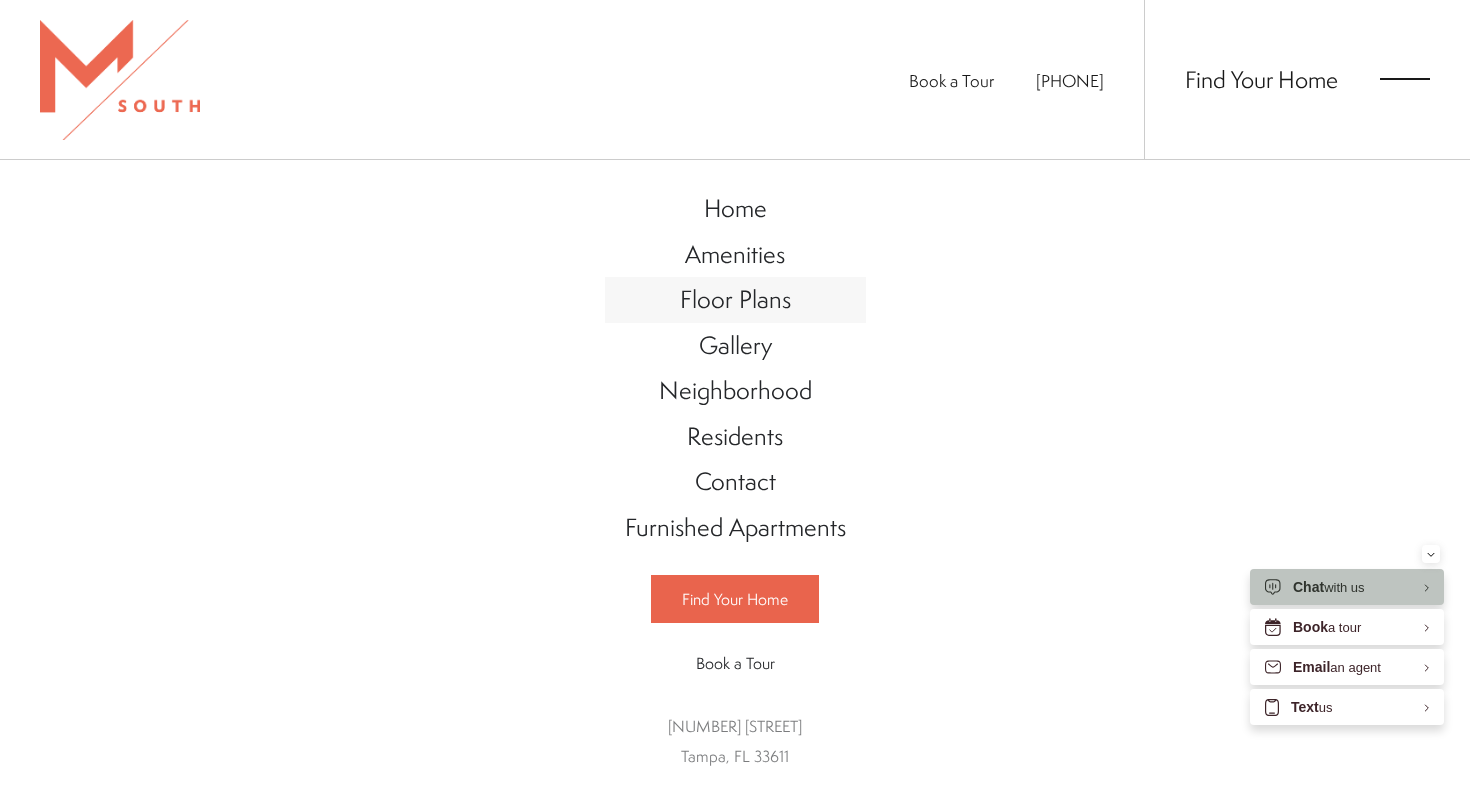 click on "Floor Plans" at bounding box center [735, 299] 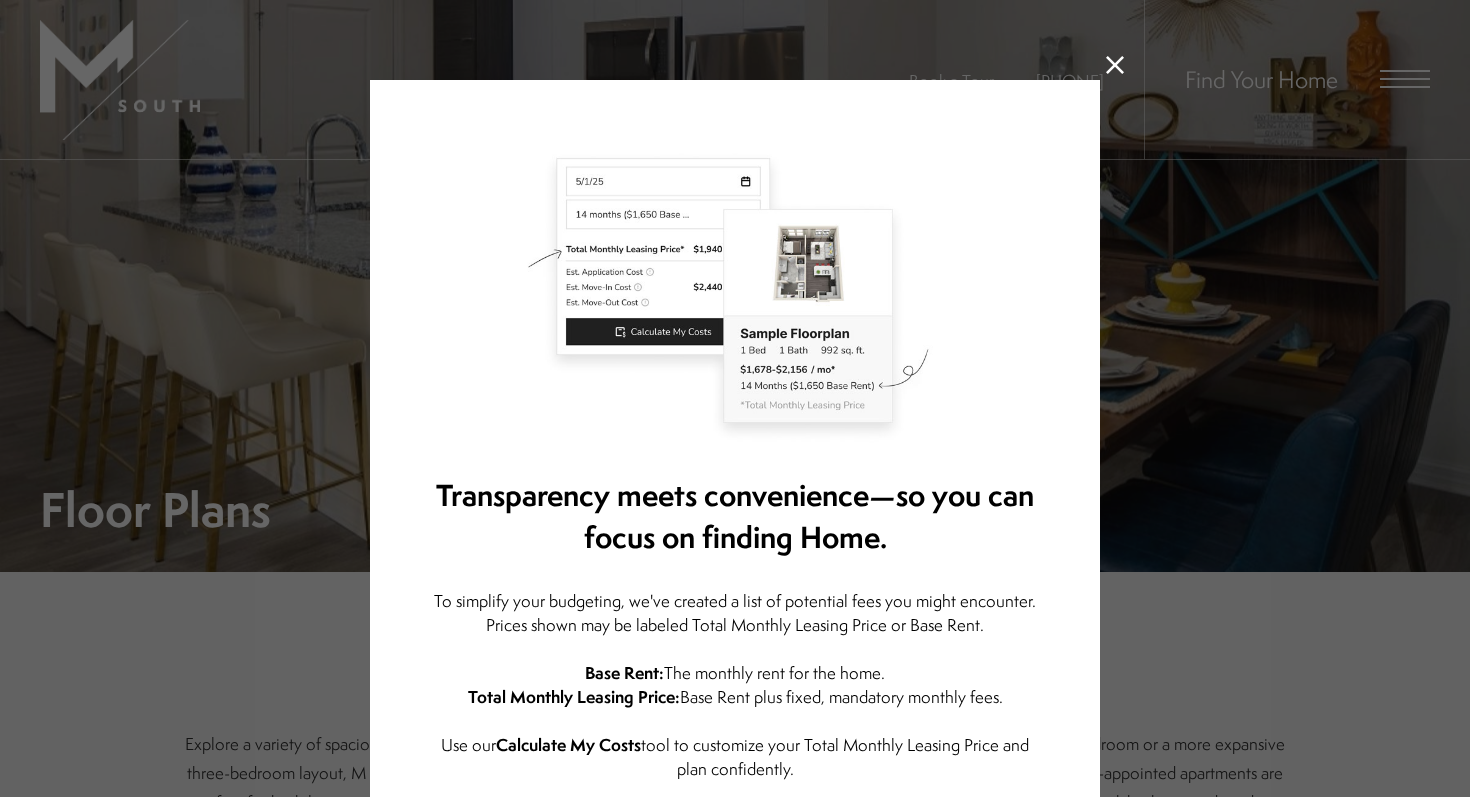 scroll, scrollTop: 0, scrollLeft: 0, axis: both 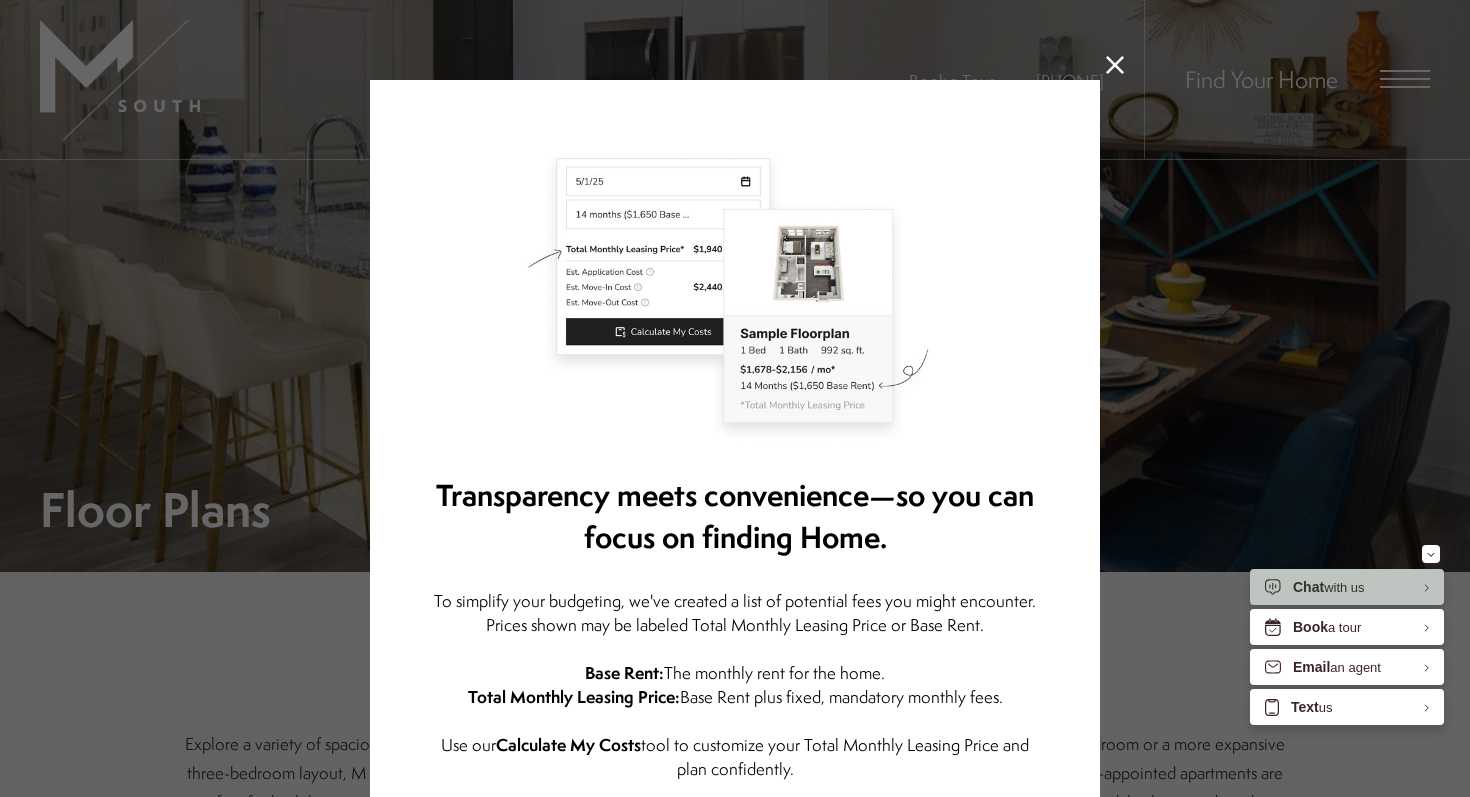 click 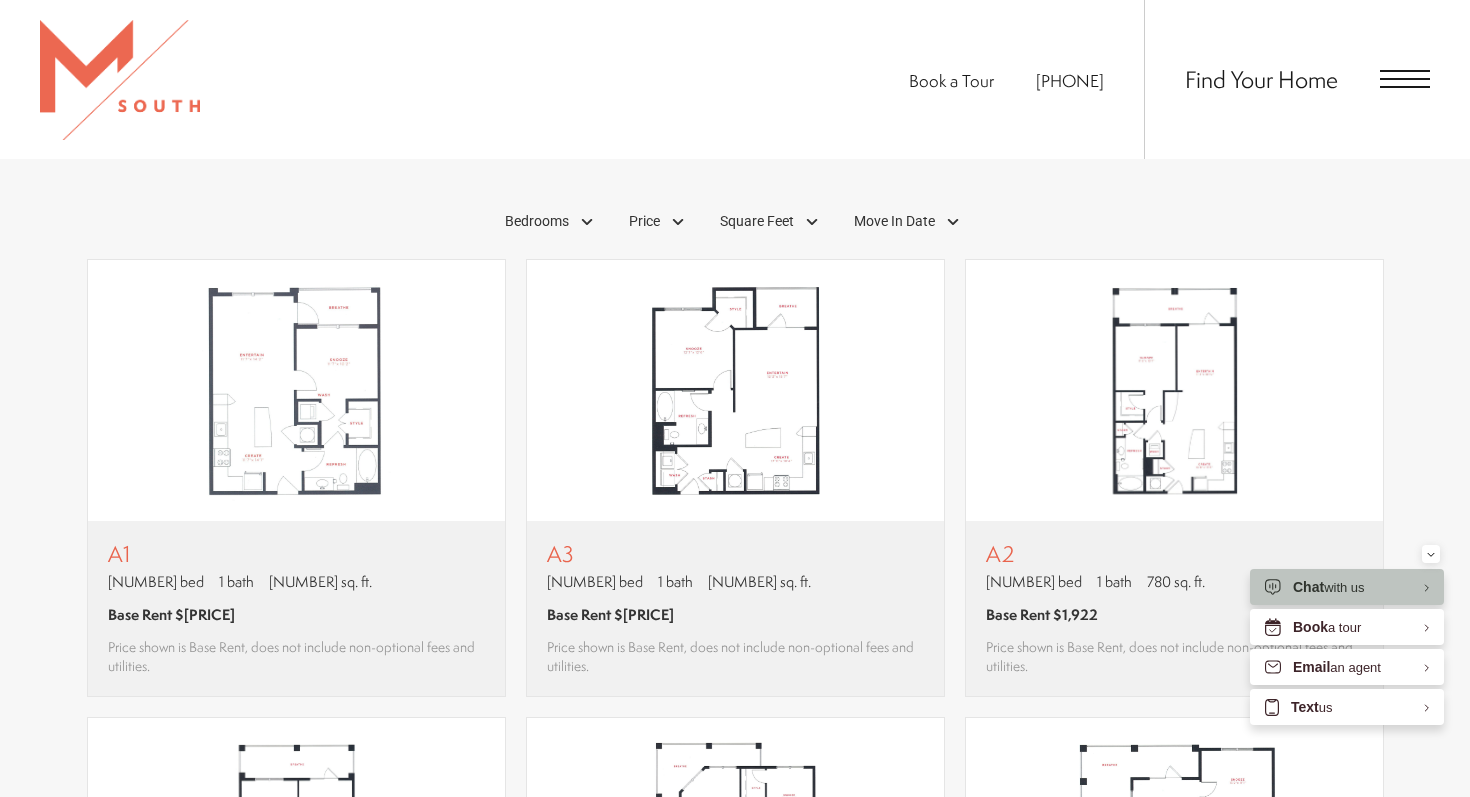 scroll, scrollTop: 1241, scrollLeft: 0, axis: vertical 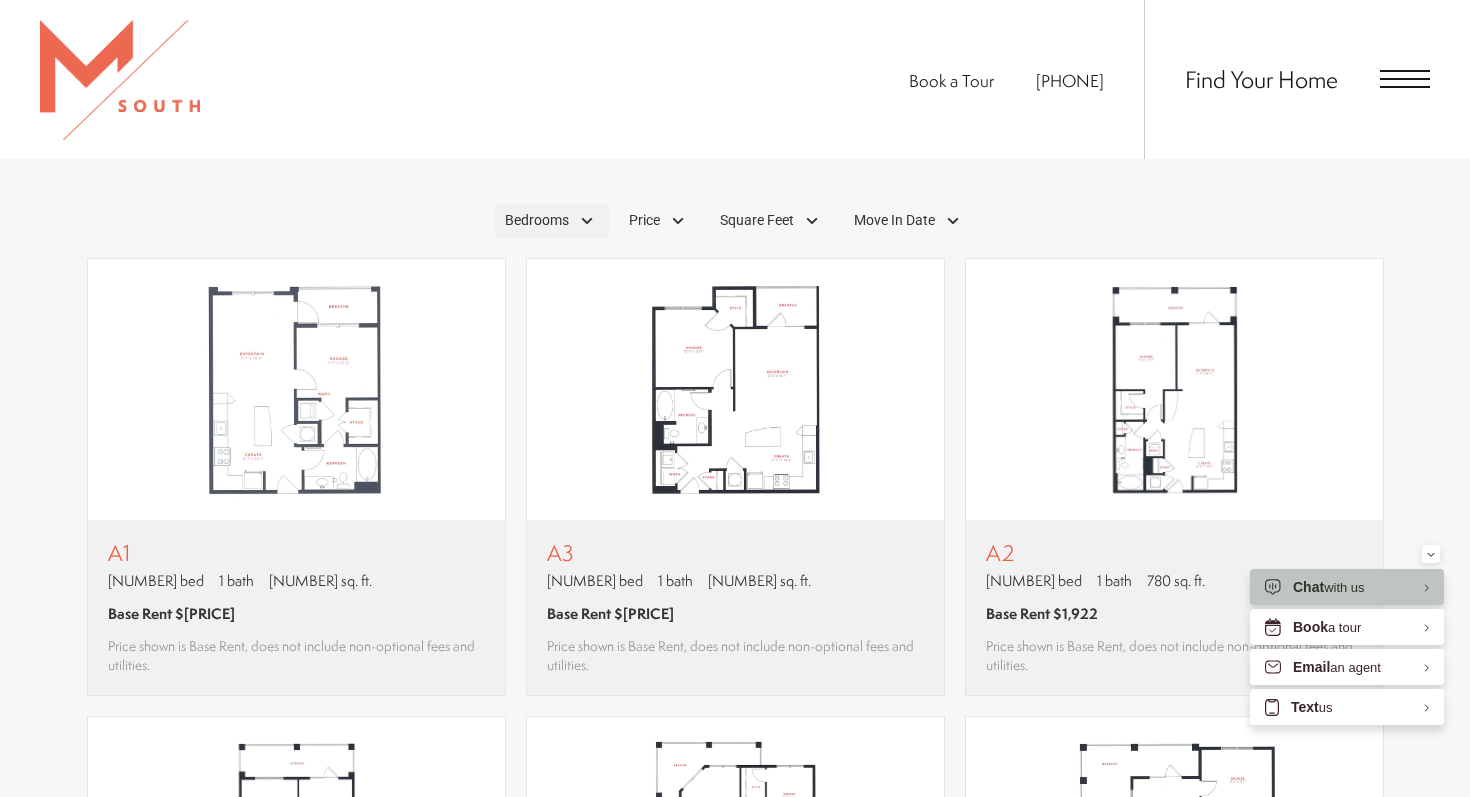 click on "Bedrooms" at bounding box center [537, 220] 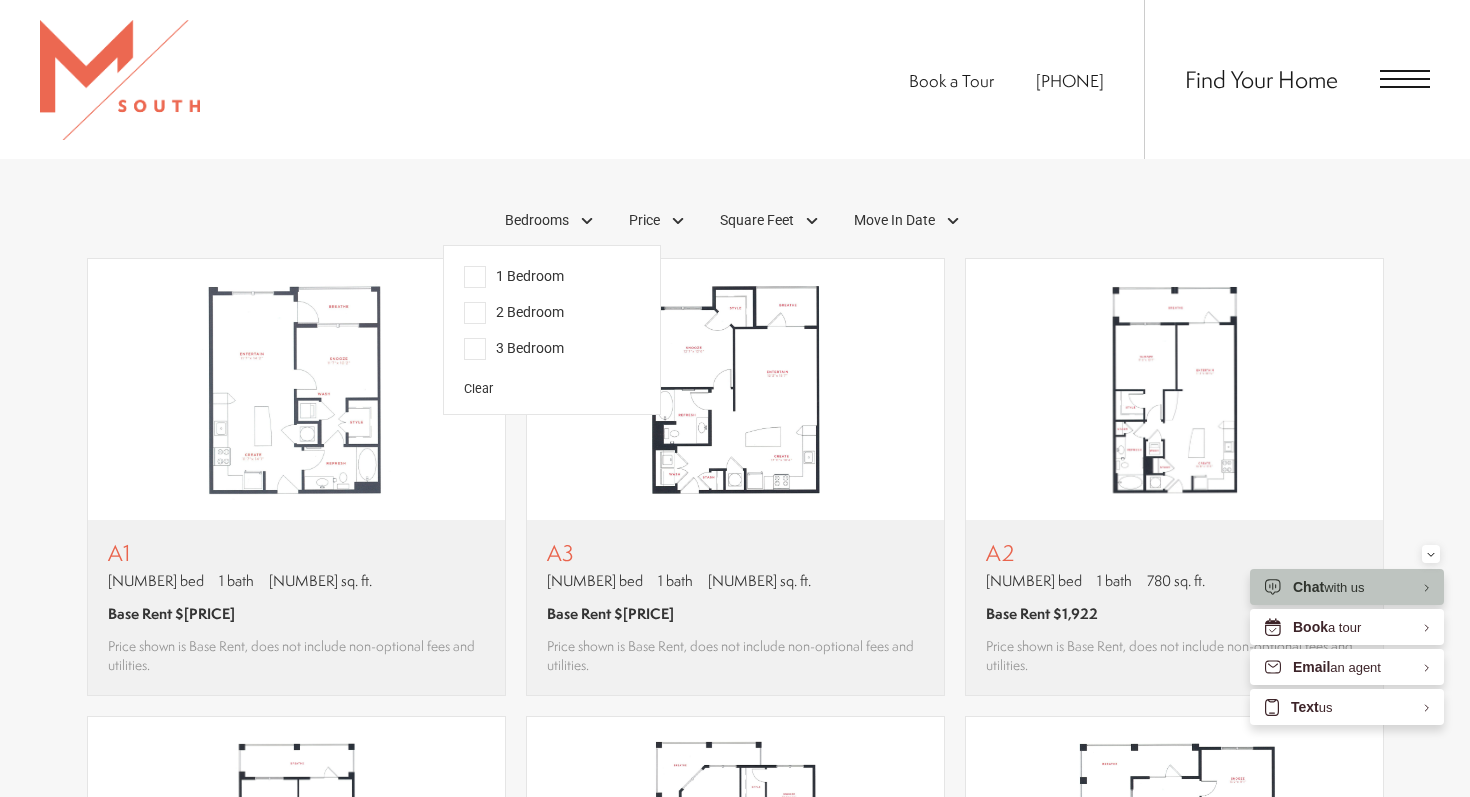 click on "2 Bedroom" at bounding box center [514, 313] 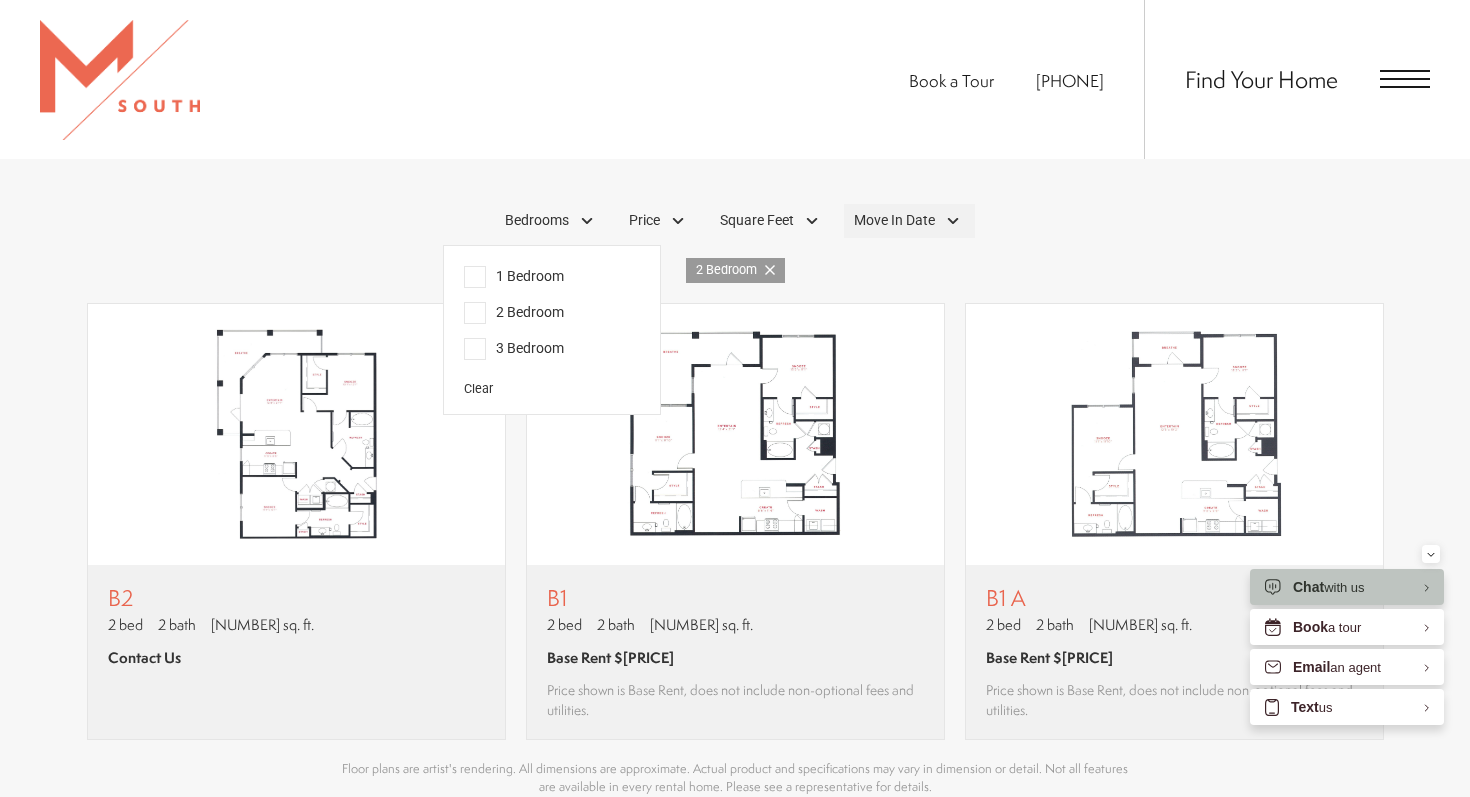 click on "Move In Date" at bounding box center [909, 221] 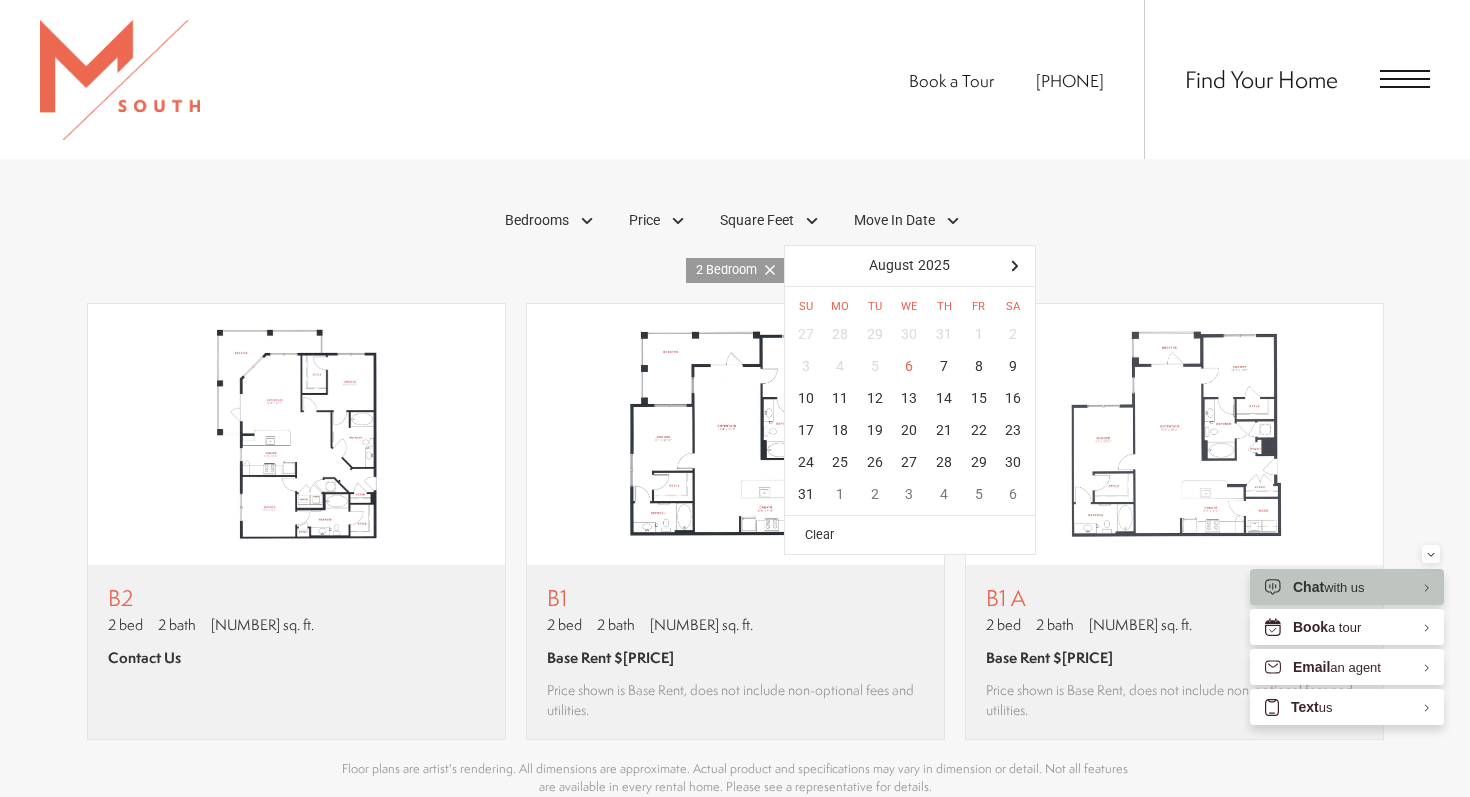 click on "1
Bedrooms
1 Bedroom
2 Bedroom
3 Bedroom
Clear" at bounding box center [735, 221] 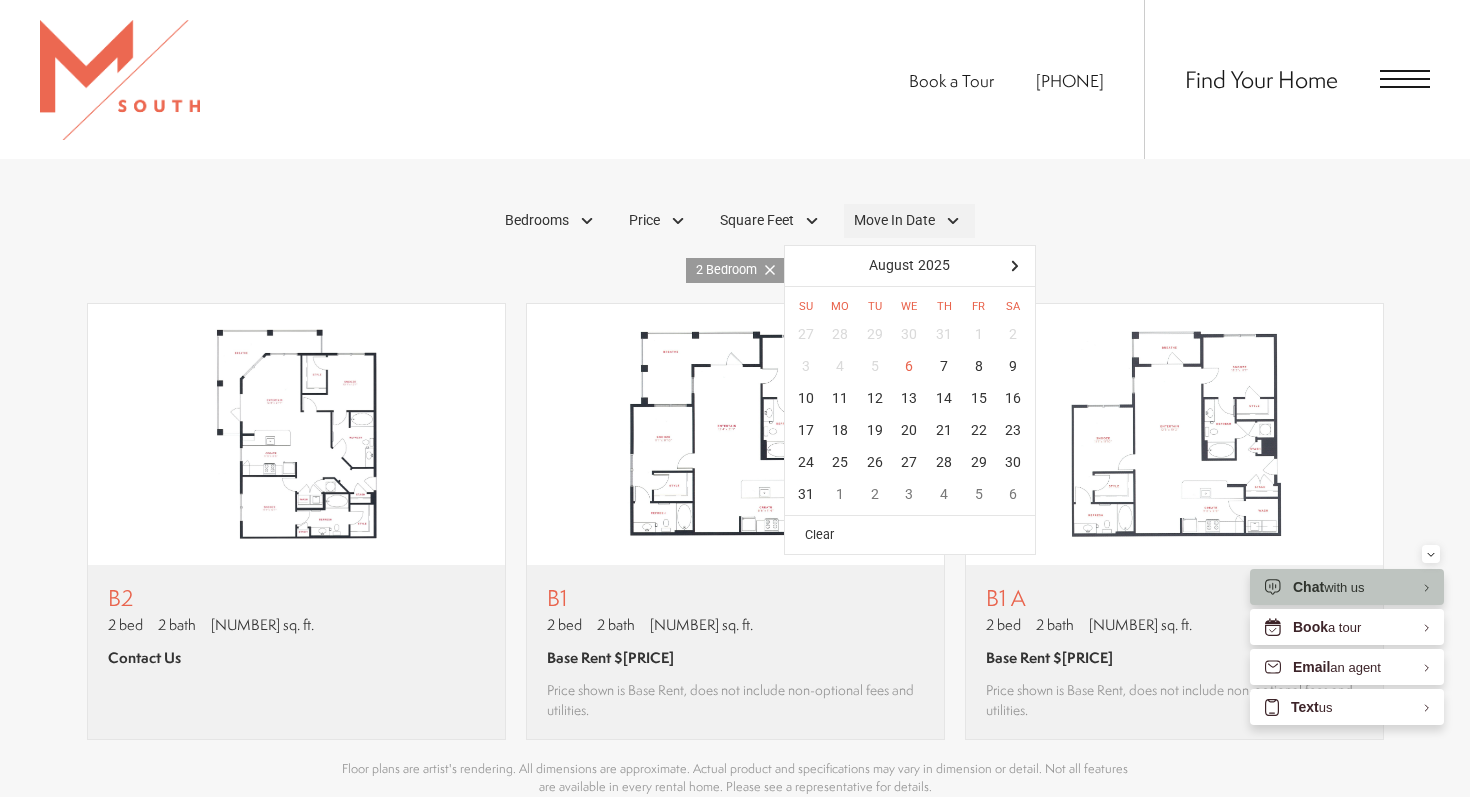 click on "Move In Date" at bounding box center [894, 220] 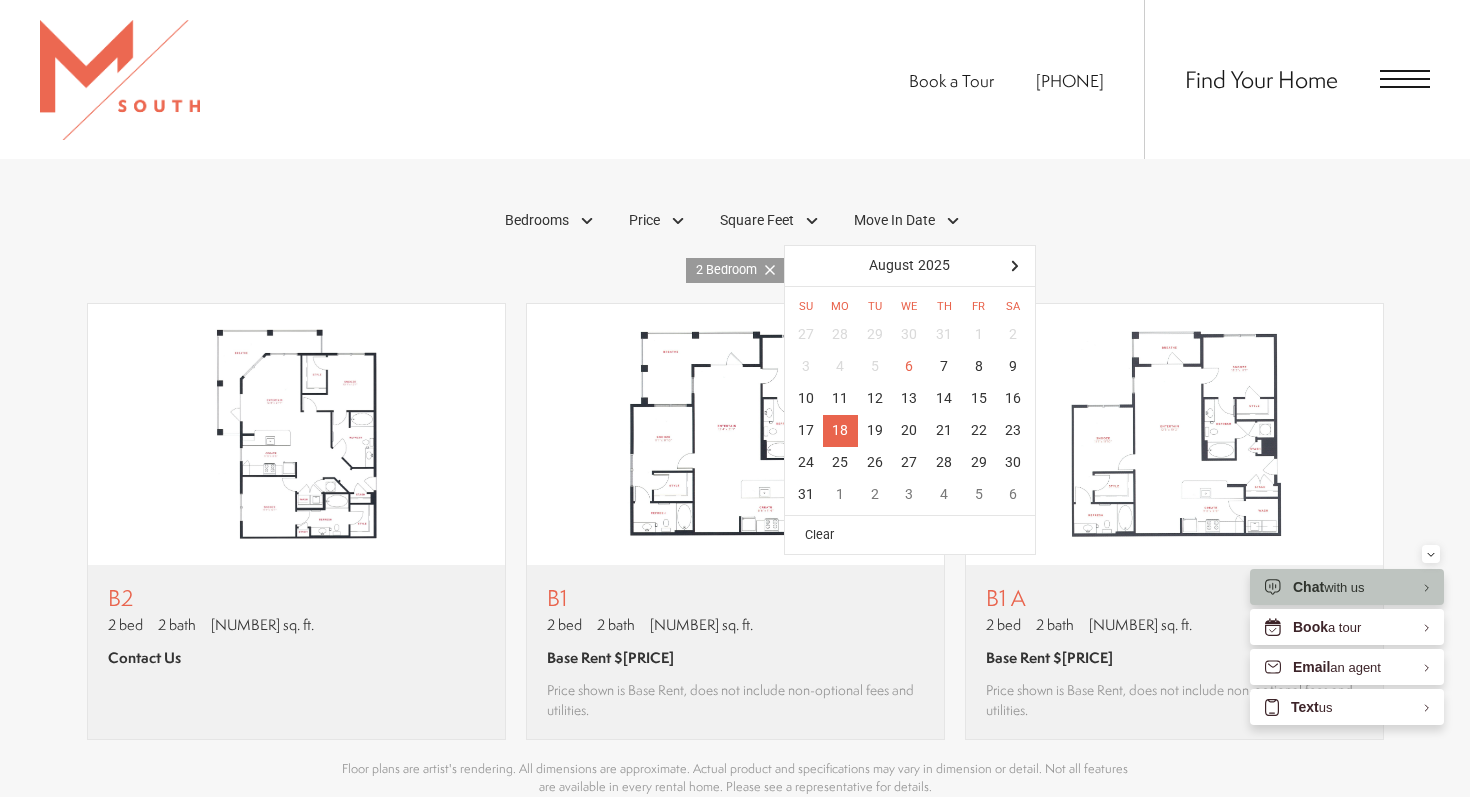 click on "18" at bounding box center [840, 431] 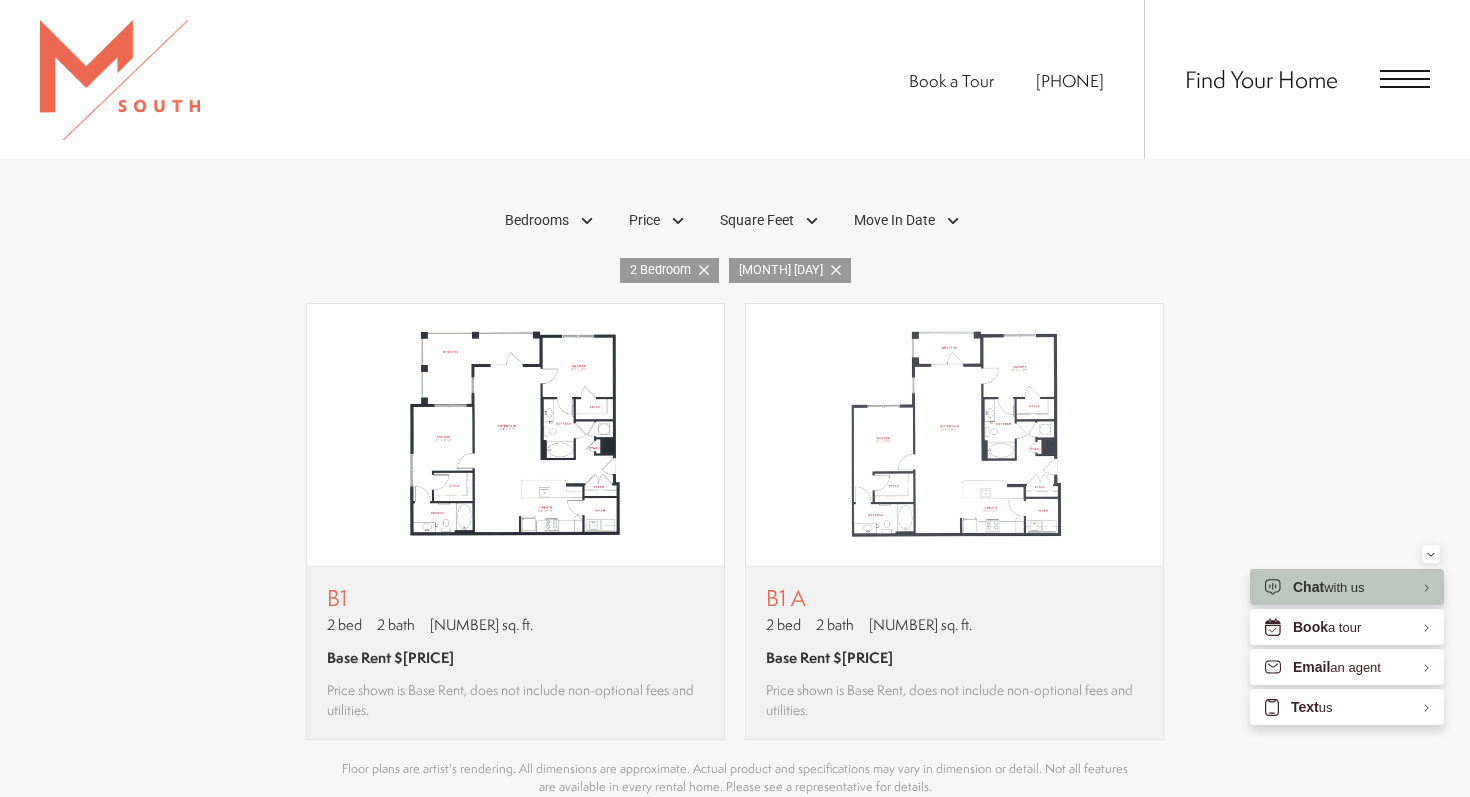 click on "2
Bedrooms
1 Bedroom
2 Bedroom
3 Bedroom
Clear" at bounding box center (735, 500) 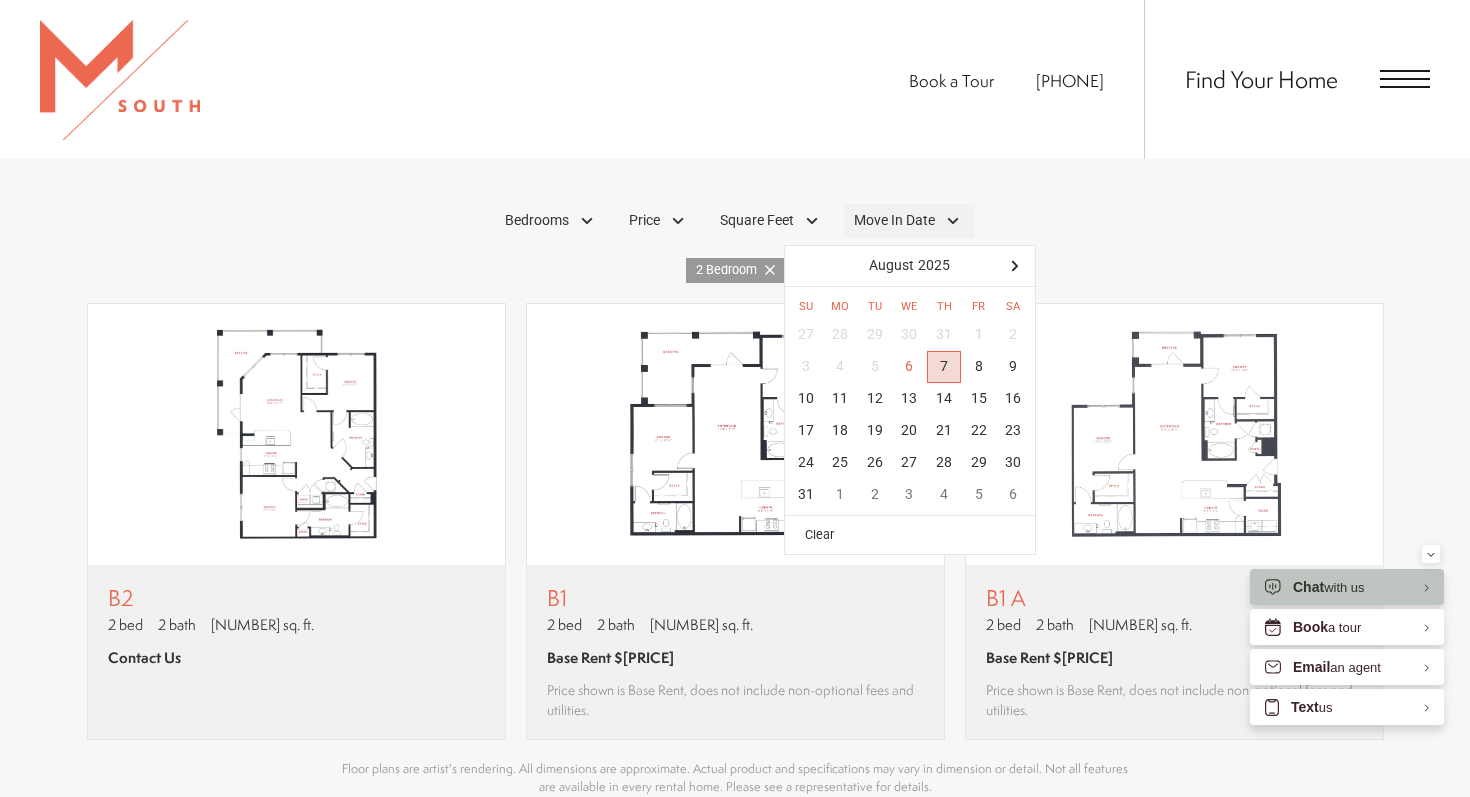 click on "Move In Date" at bounding box center (909, 221) 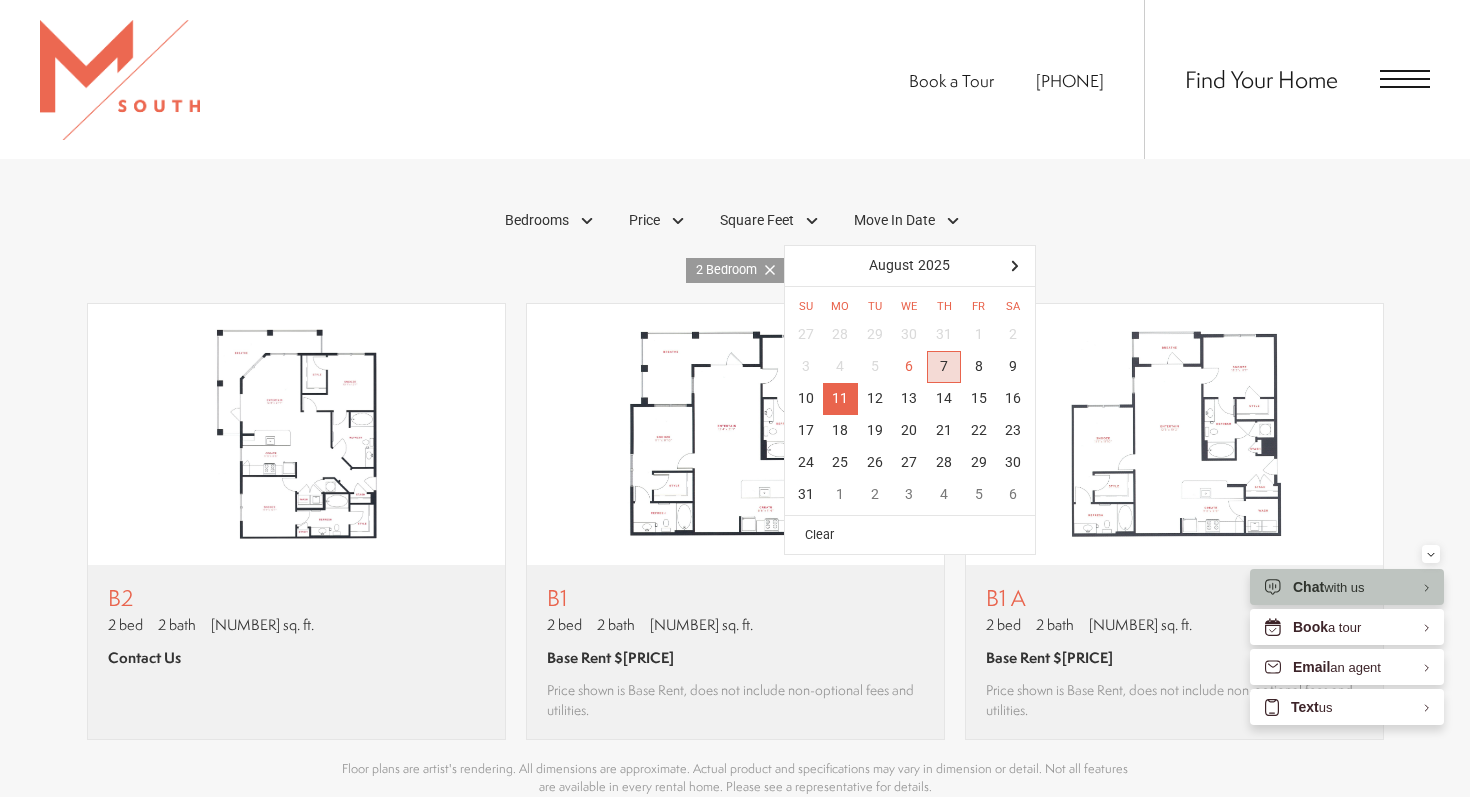 click on "11" at bounding box center [840, 399] 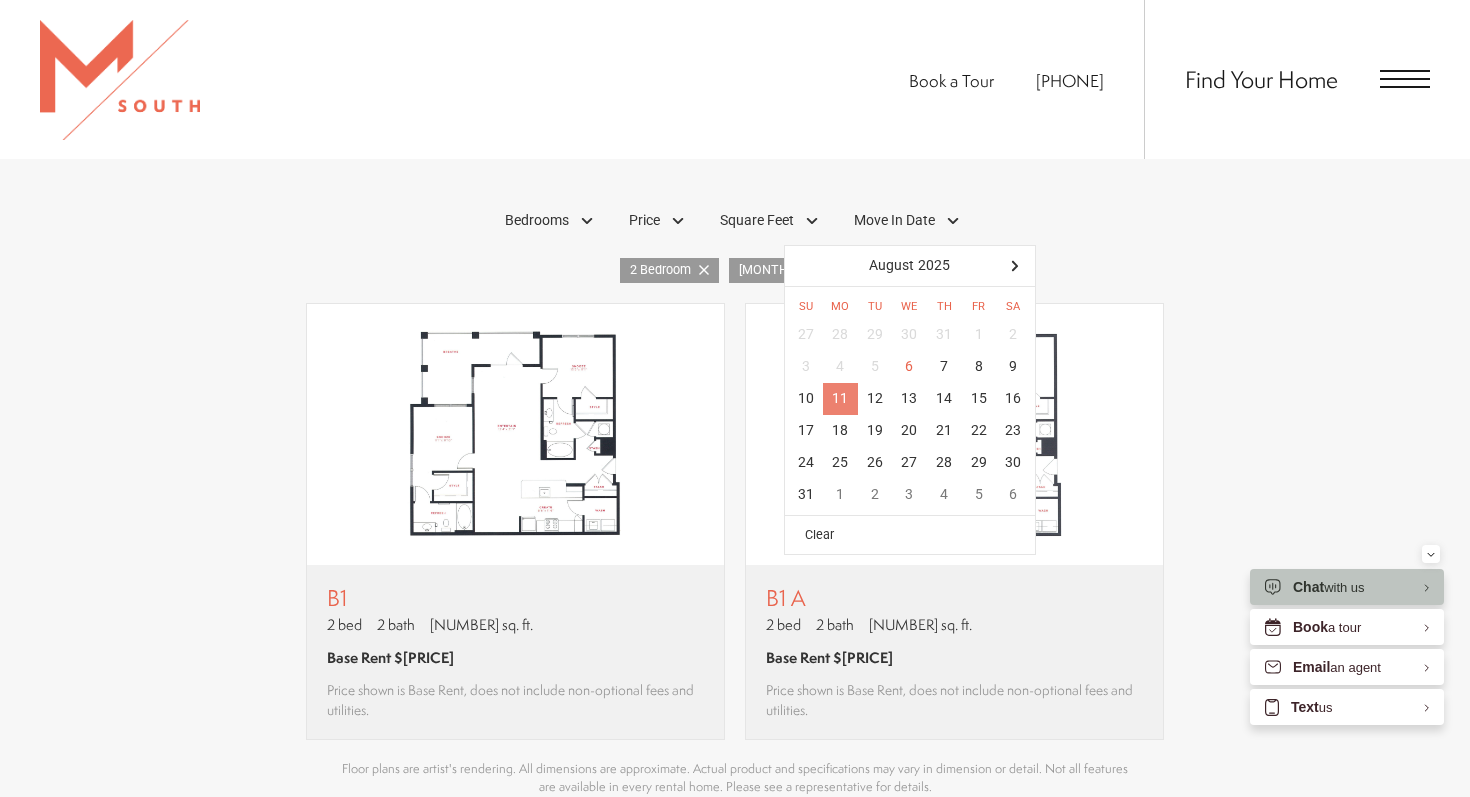 click on "11" at bounding box center [840, 399] 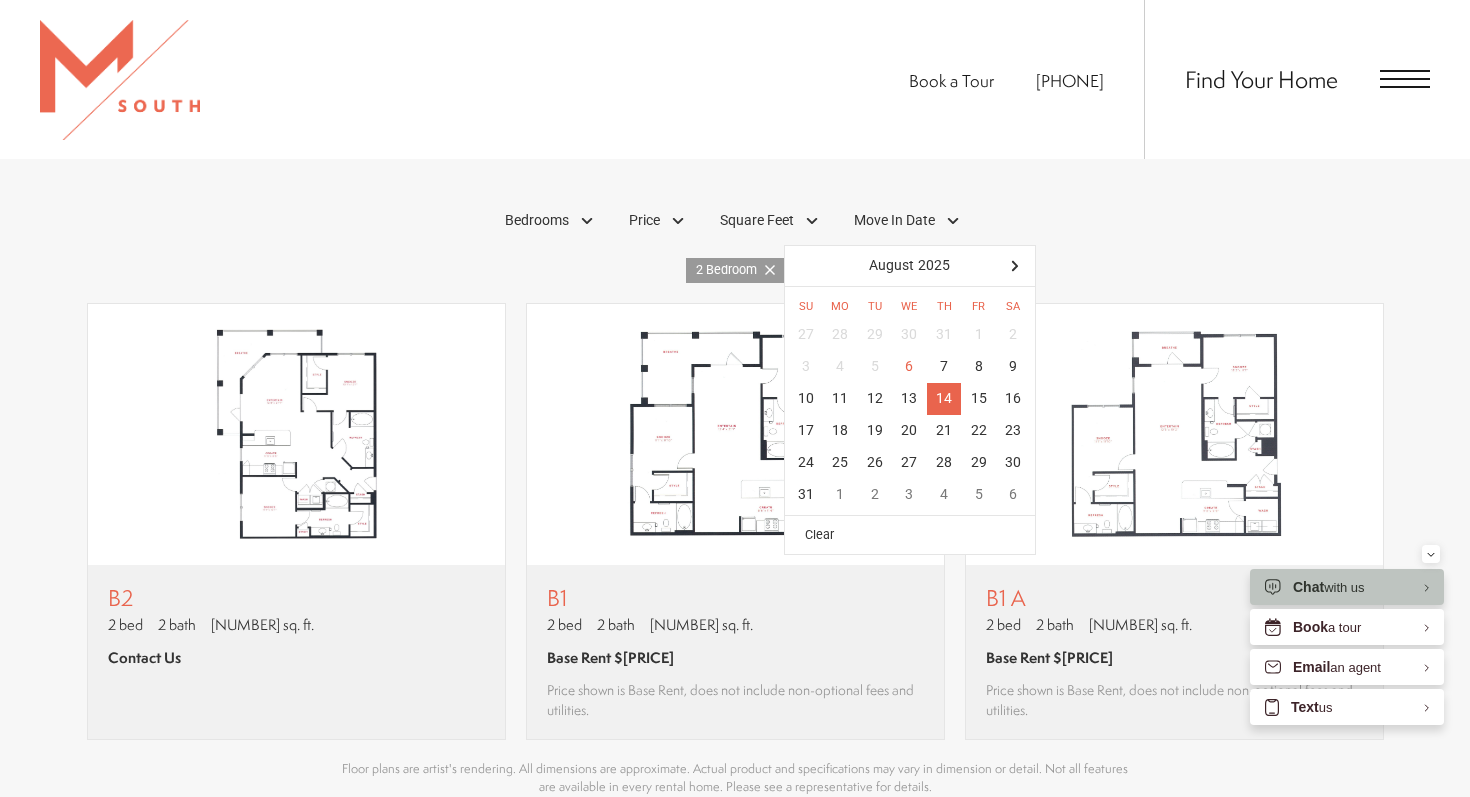 click on "14" at bounding box center (944, 399) 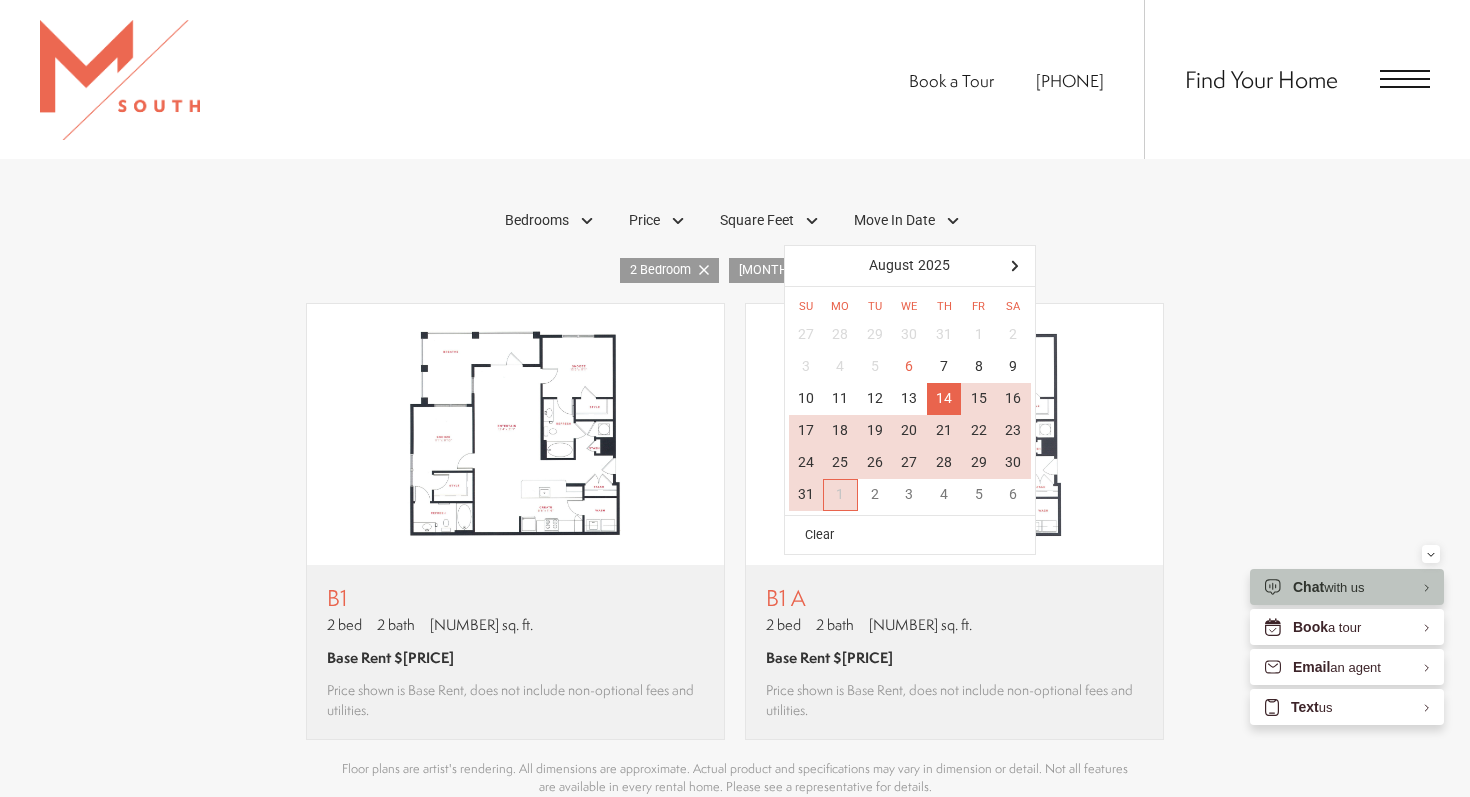 click on "1" at bounding box center [840, 495] 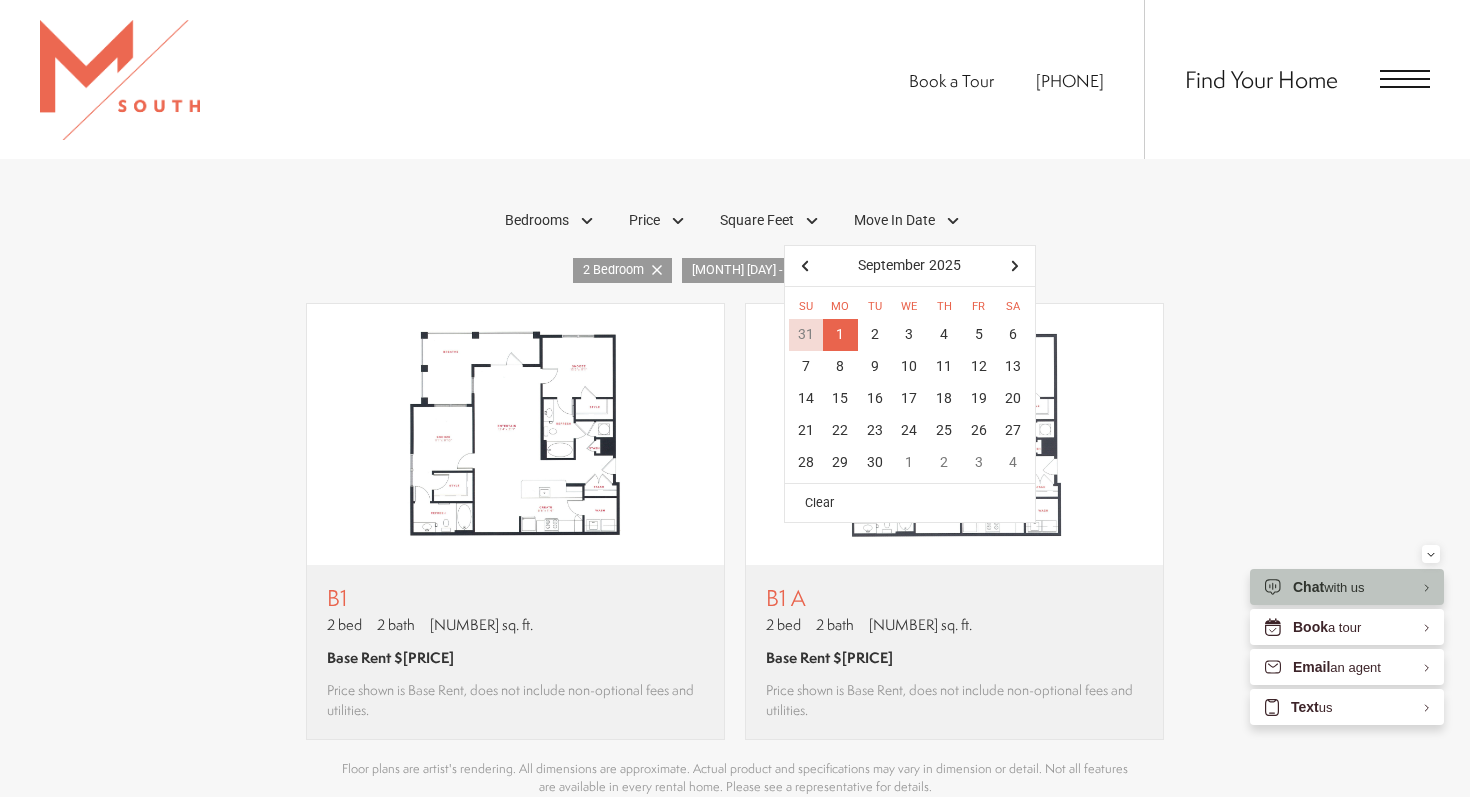 click on "2
Bedrooms
1 Bedroom
2 Bedroom
3 Bedroom
Clear" at bounding box center (735, 500) 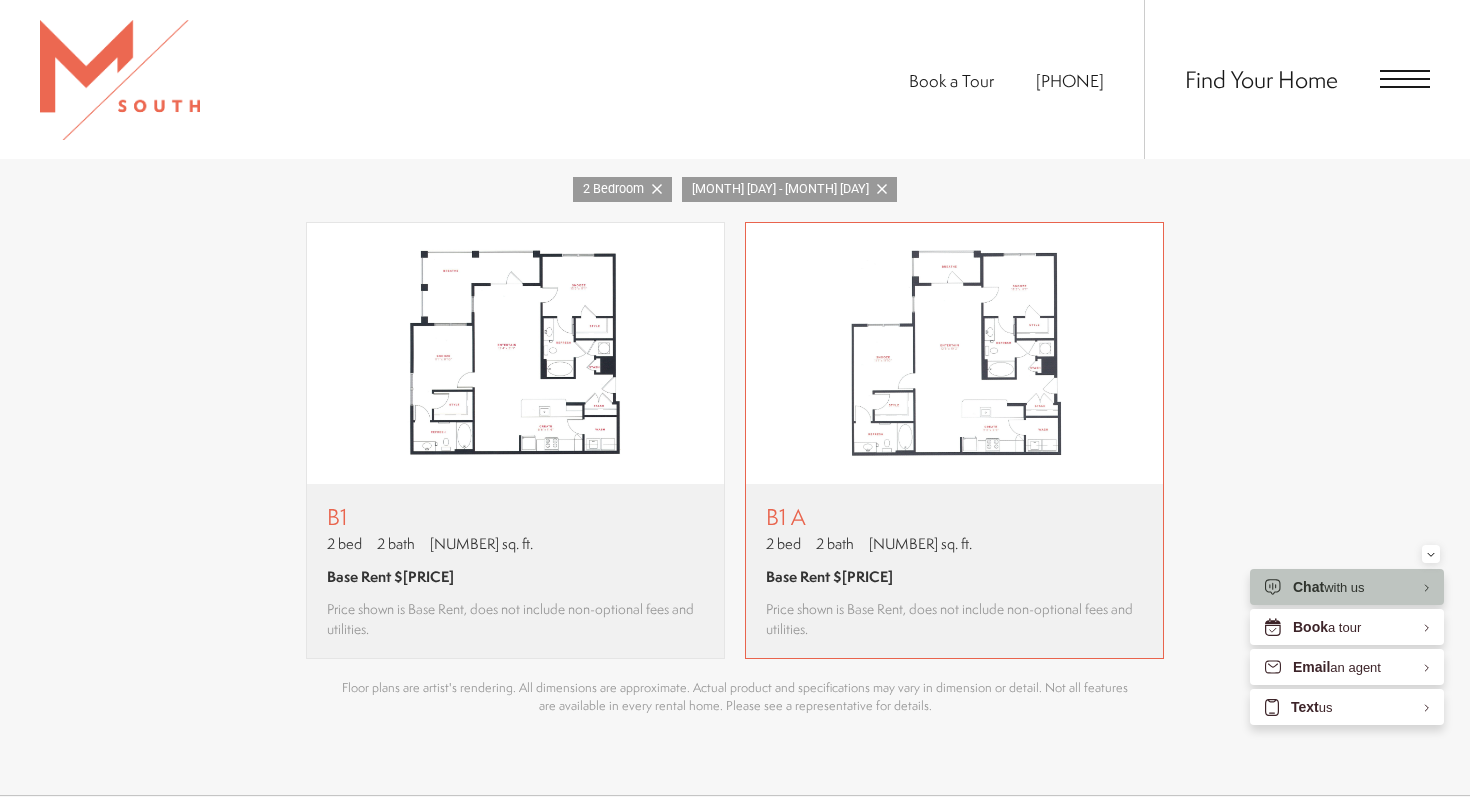 scroll, scrollTop: 1324, scrollLeft: 0, axis: vertical 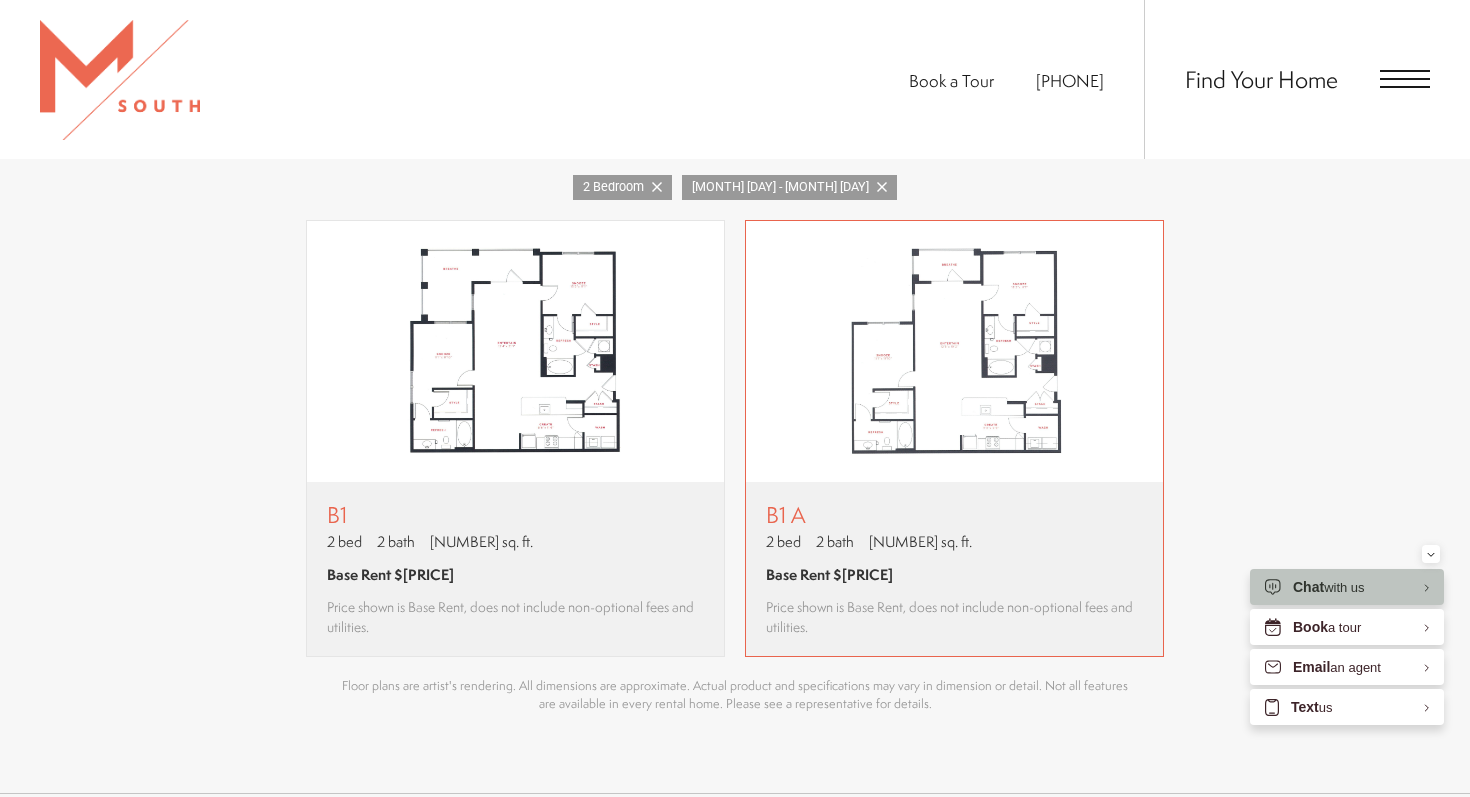 click on "Price shown is Base Rent, does not include non-optional fees and utilities." at bounding box center [954, 616] 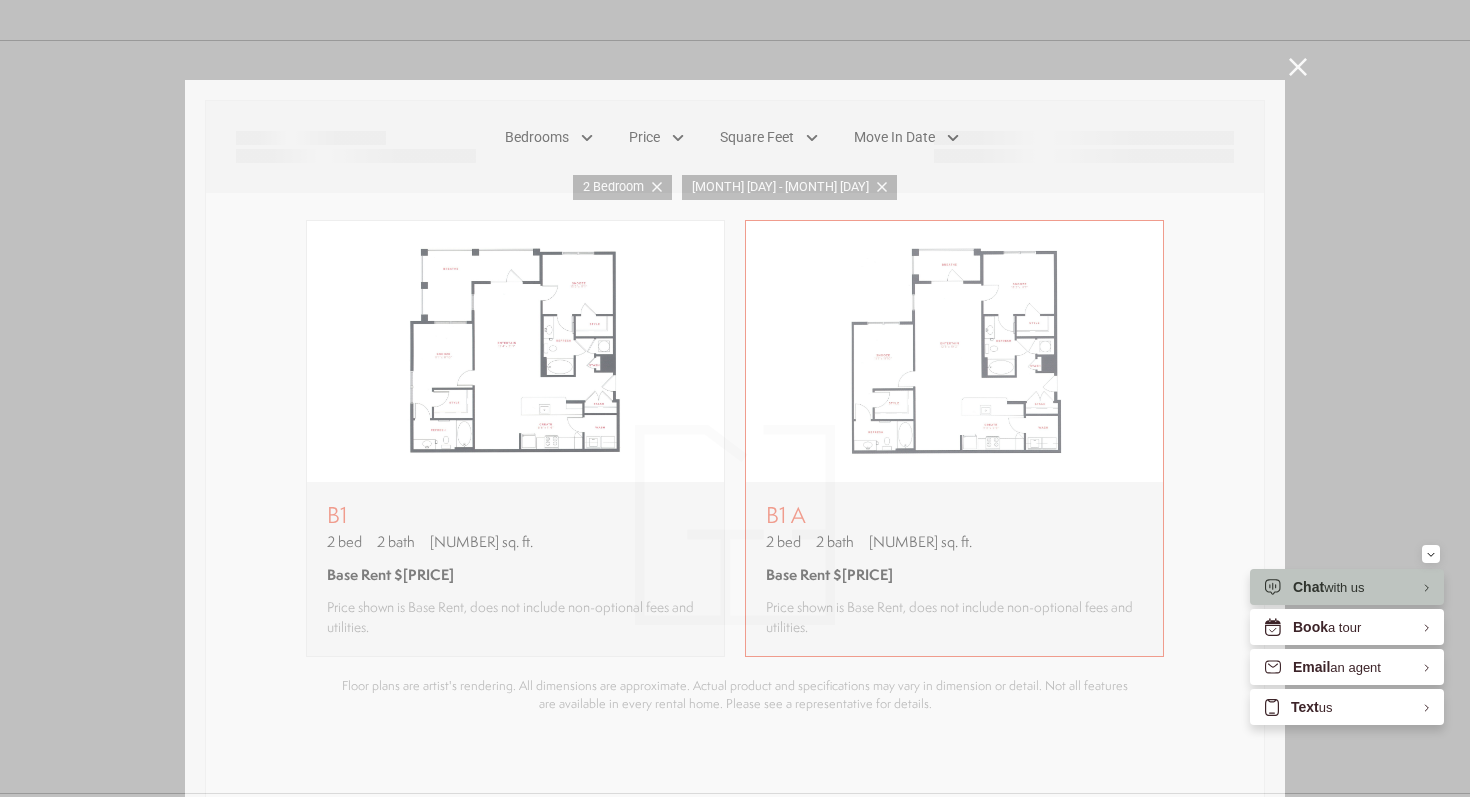 scroll, scrollTop: 0, scrollLeft: 0, axis: both 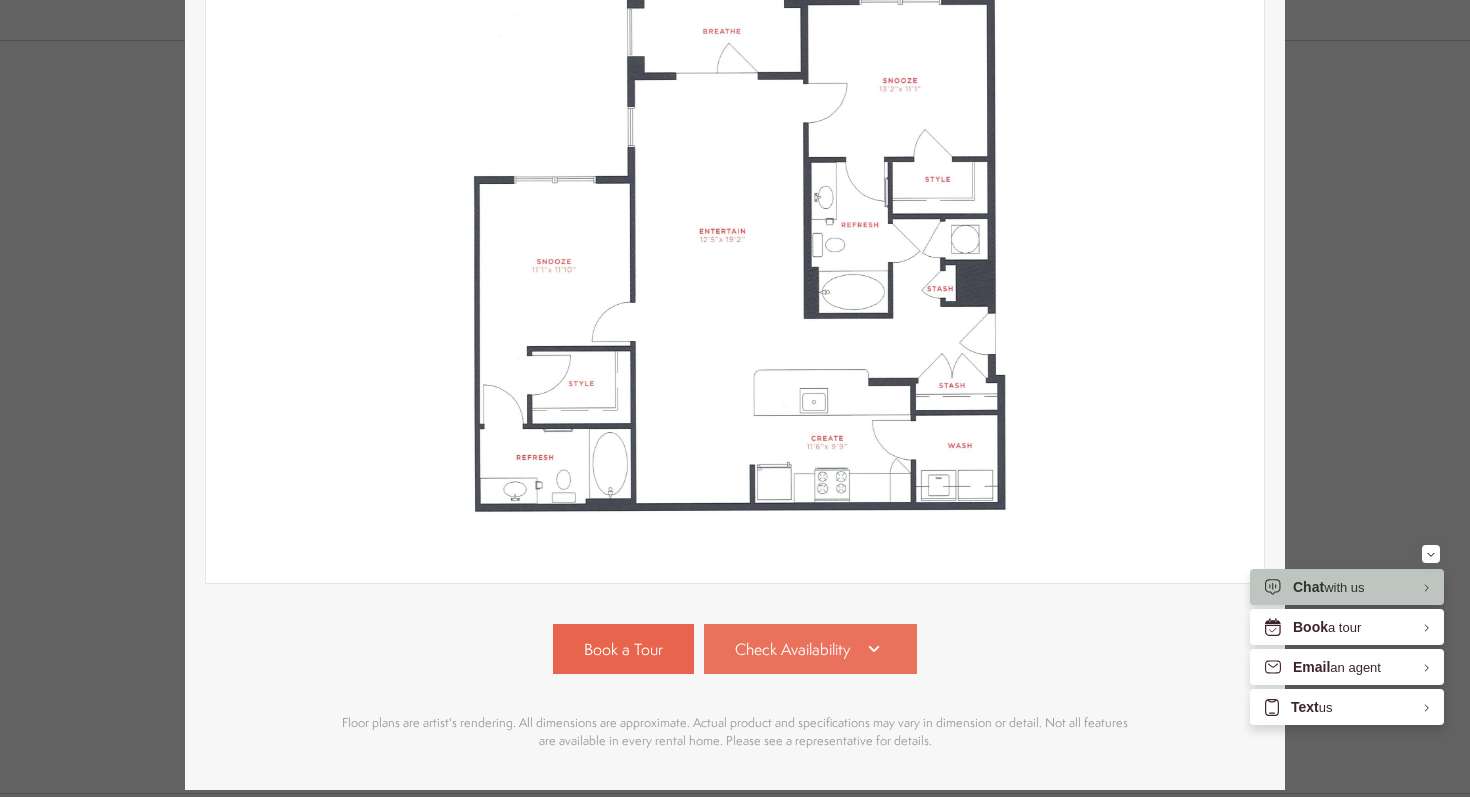 click on "Check Availability" at bounding box center [792, 649] 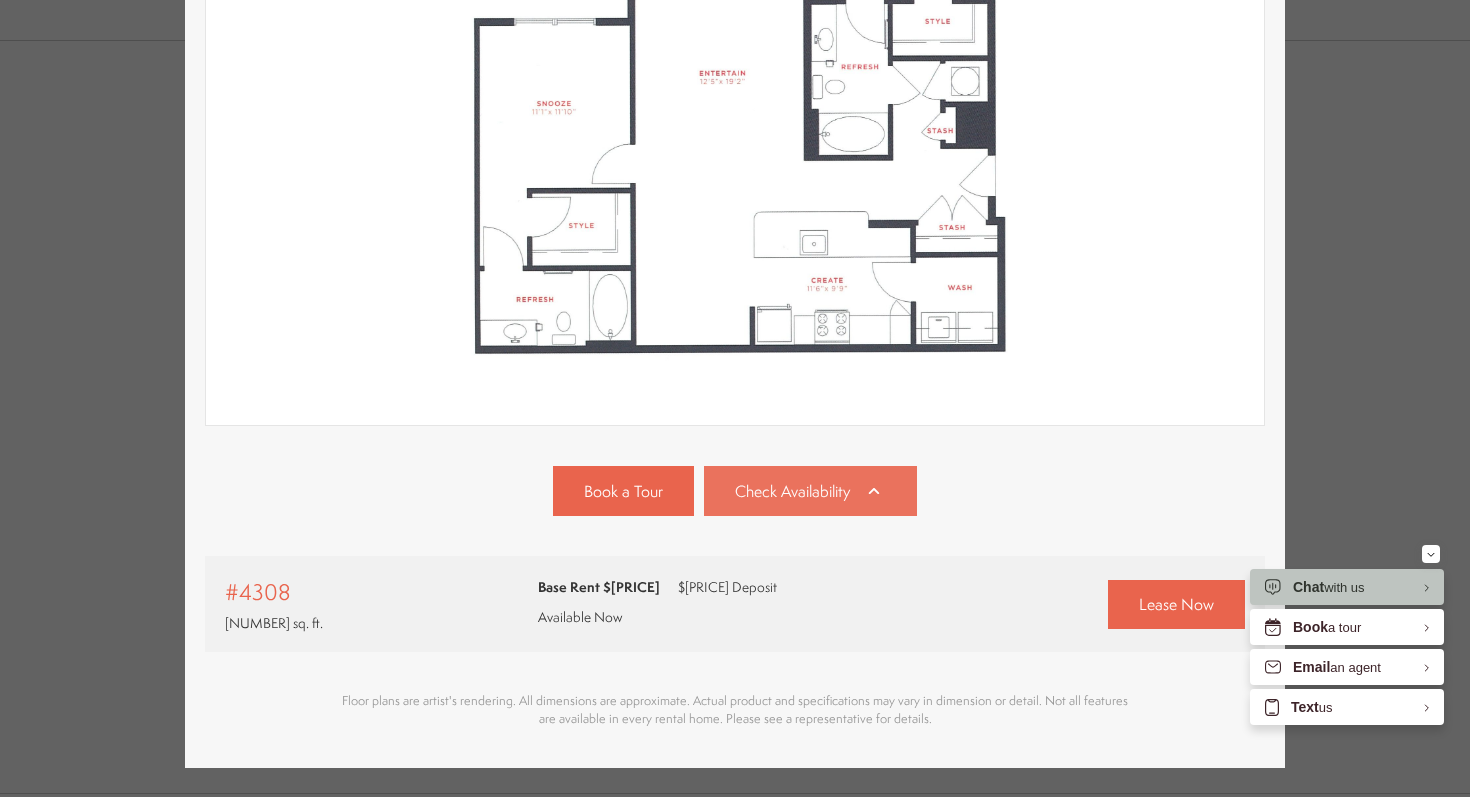 scroll, scrollTop: 514, scrollLeft: 0, axis: vertical 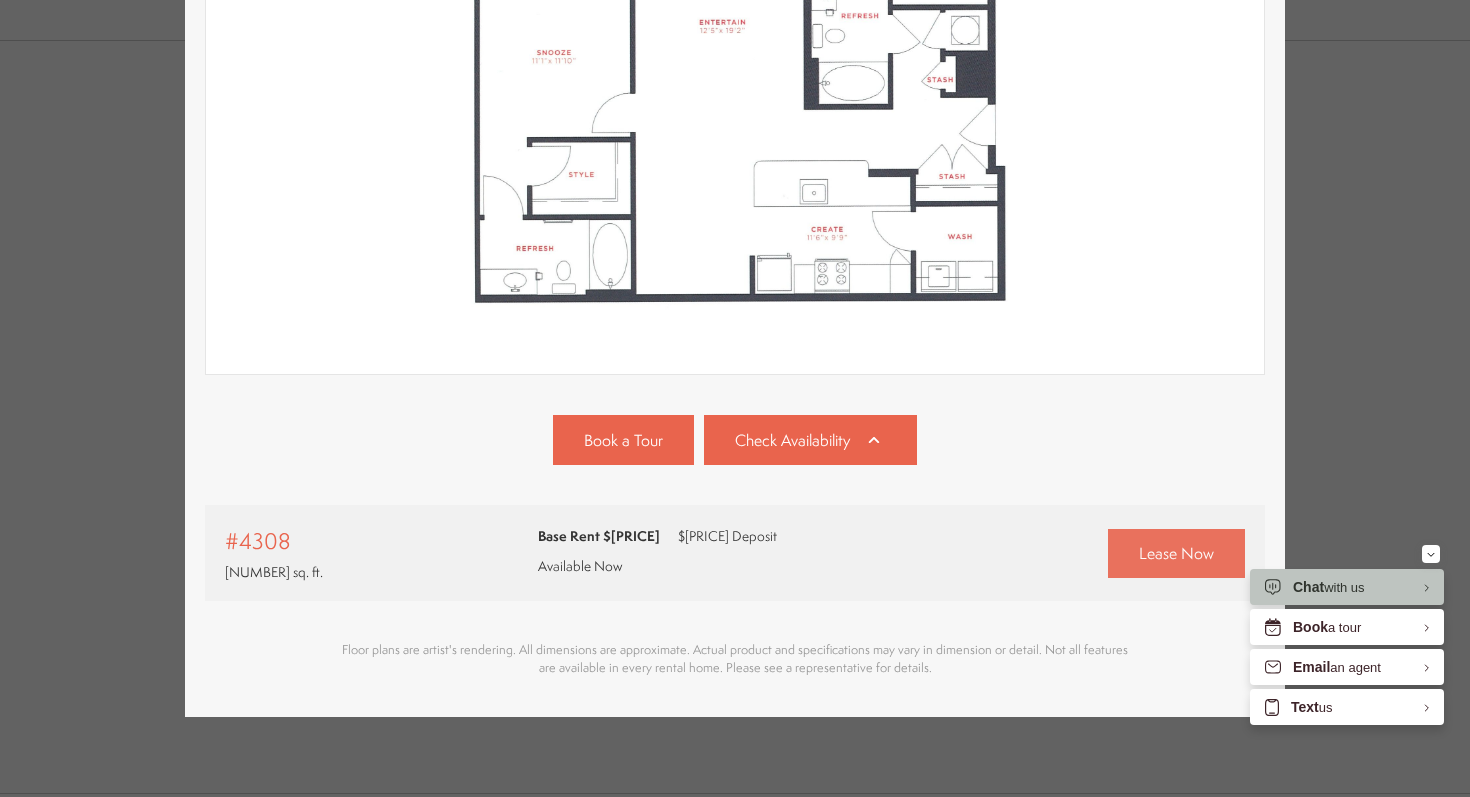 click on "Lease Now" at bounding box center [1176, 553] 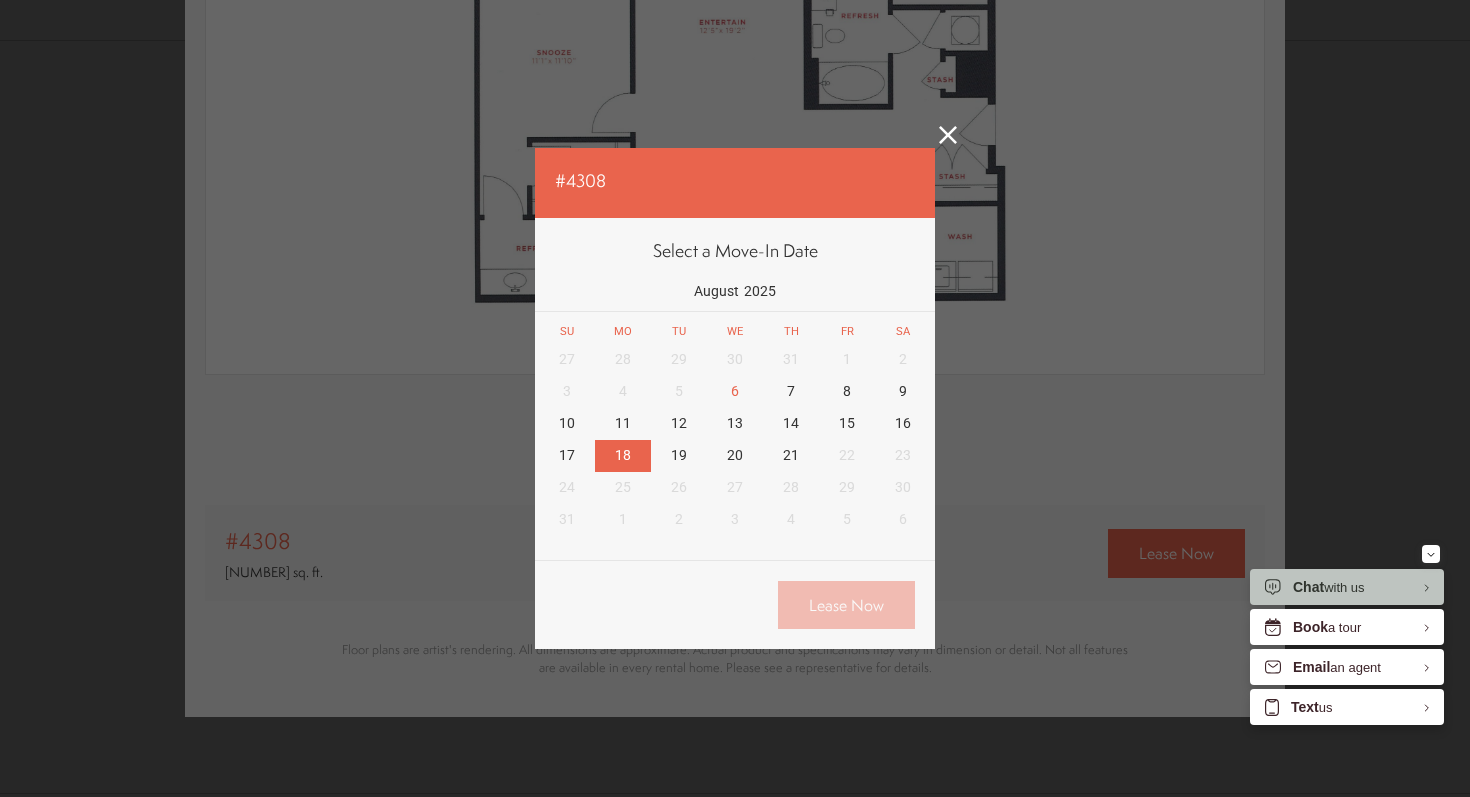 click on "18" at bounding box center (623, 456) 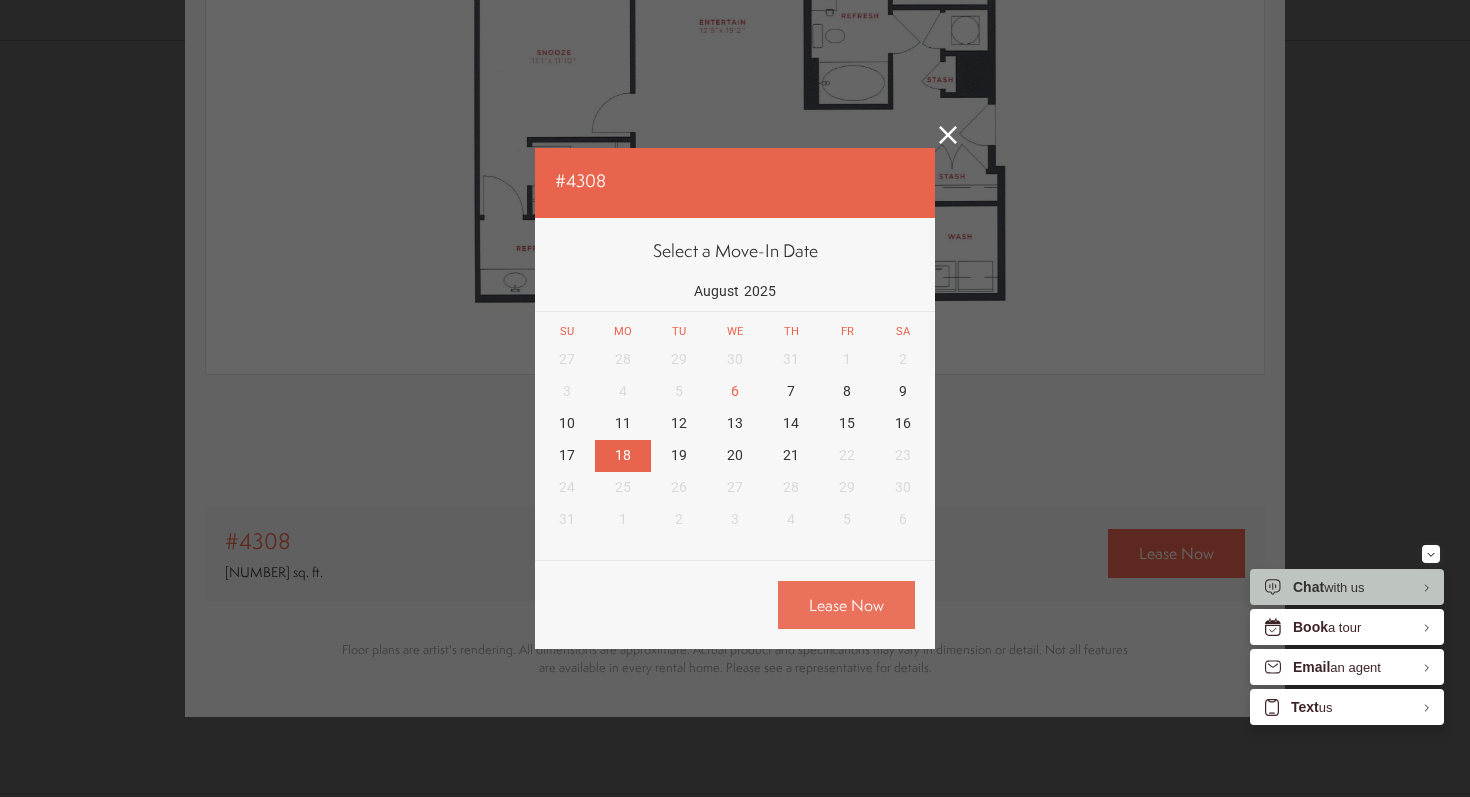 click on "Lease Now" at bounding box center [846, 605] 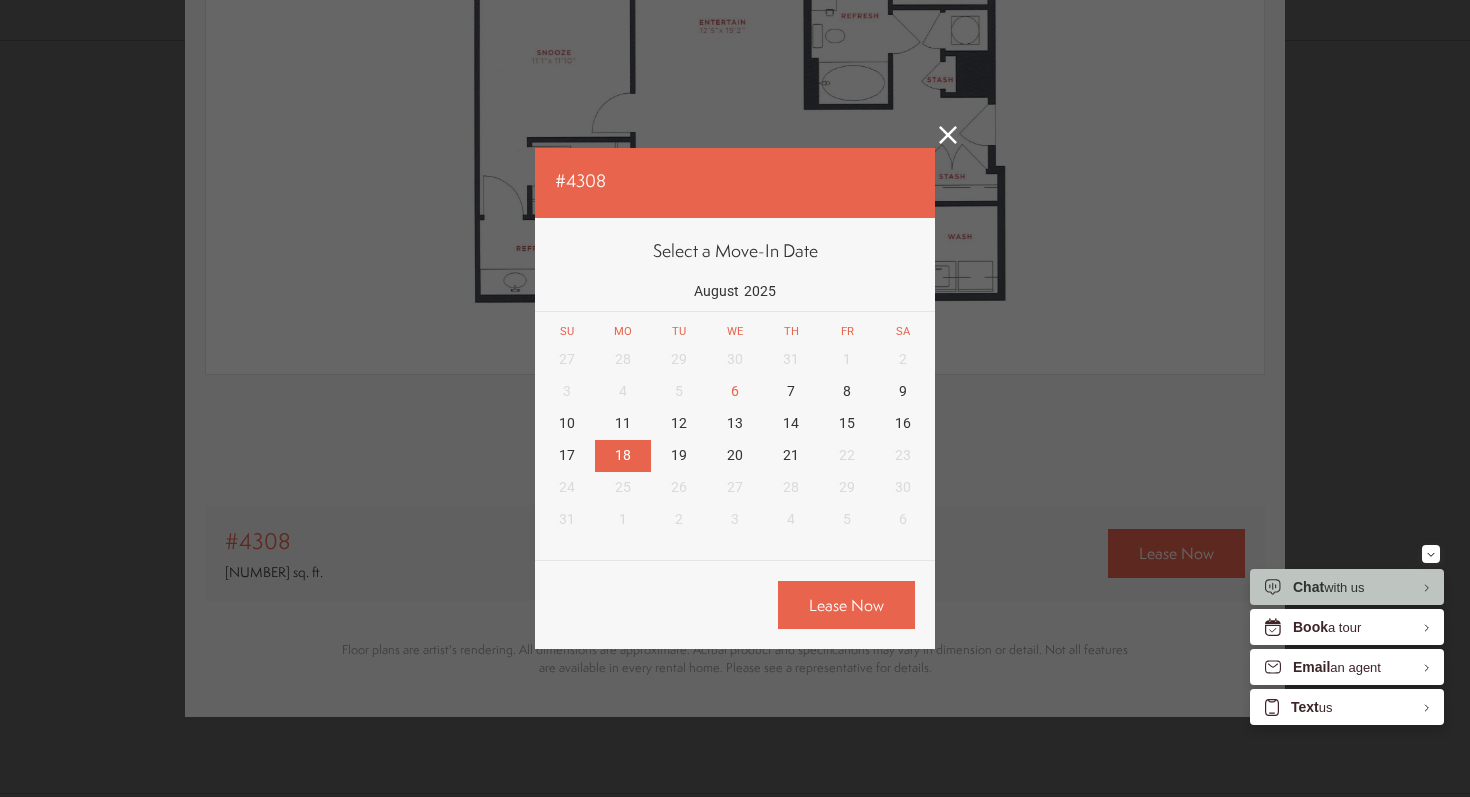 click 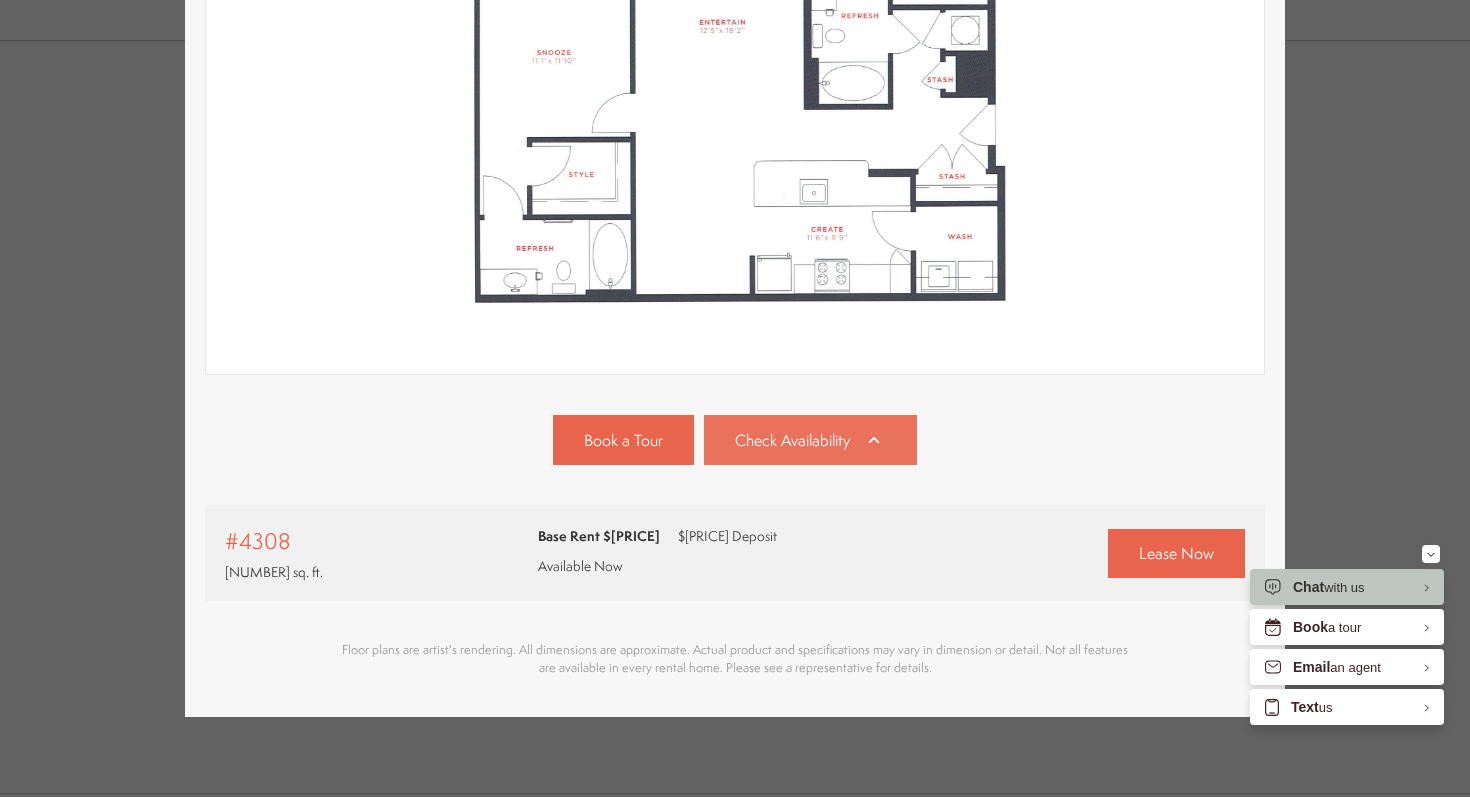 click 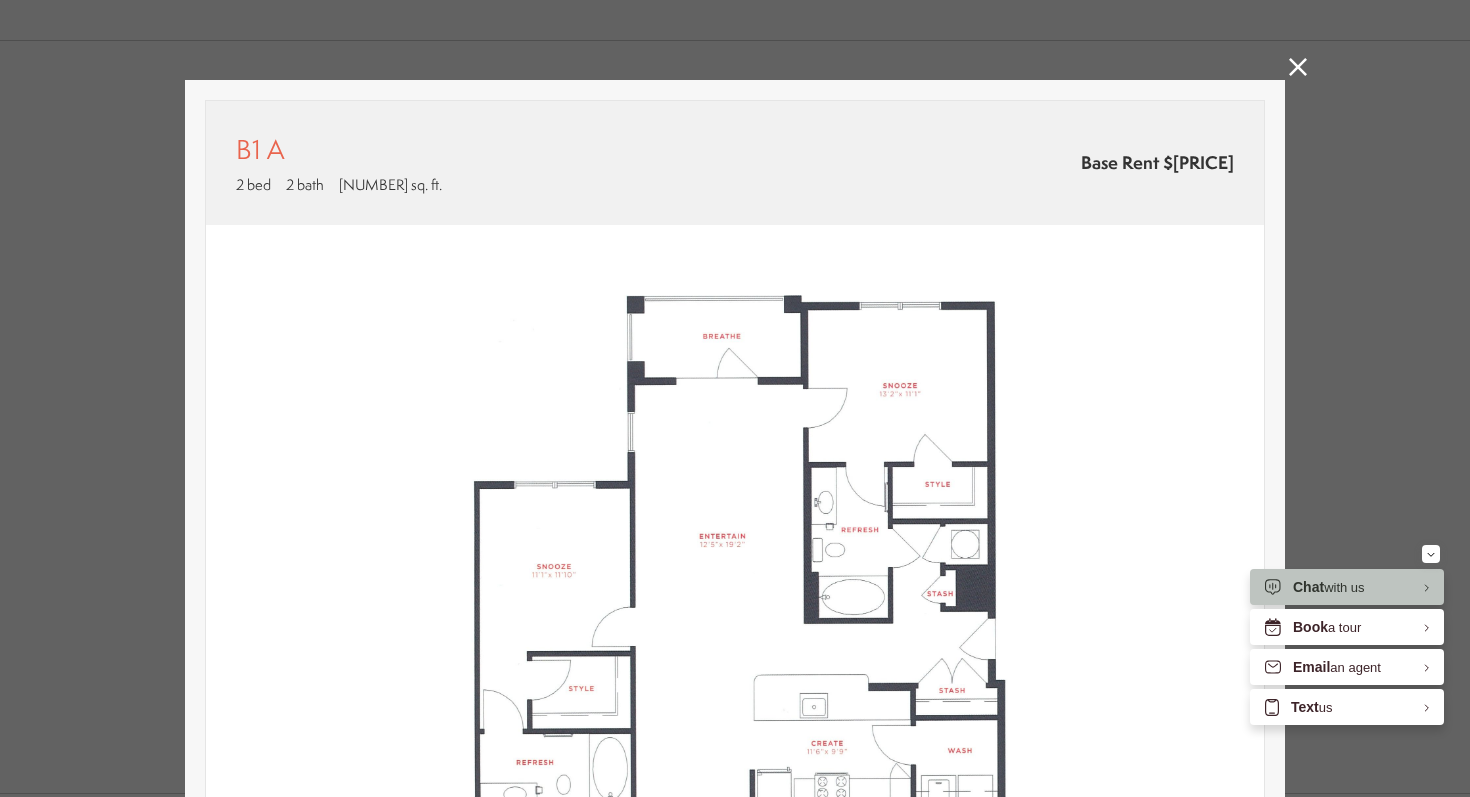 scroll, scrollTop: 378, scrollLeft: 0, axis: vertical 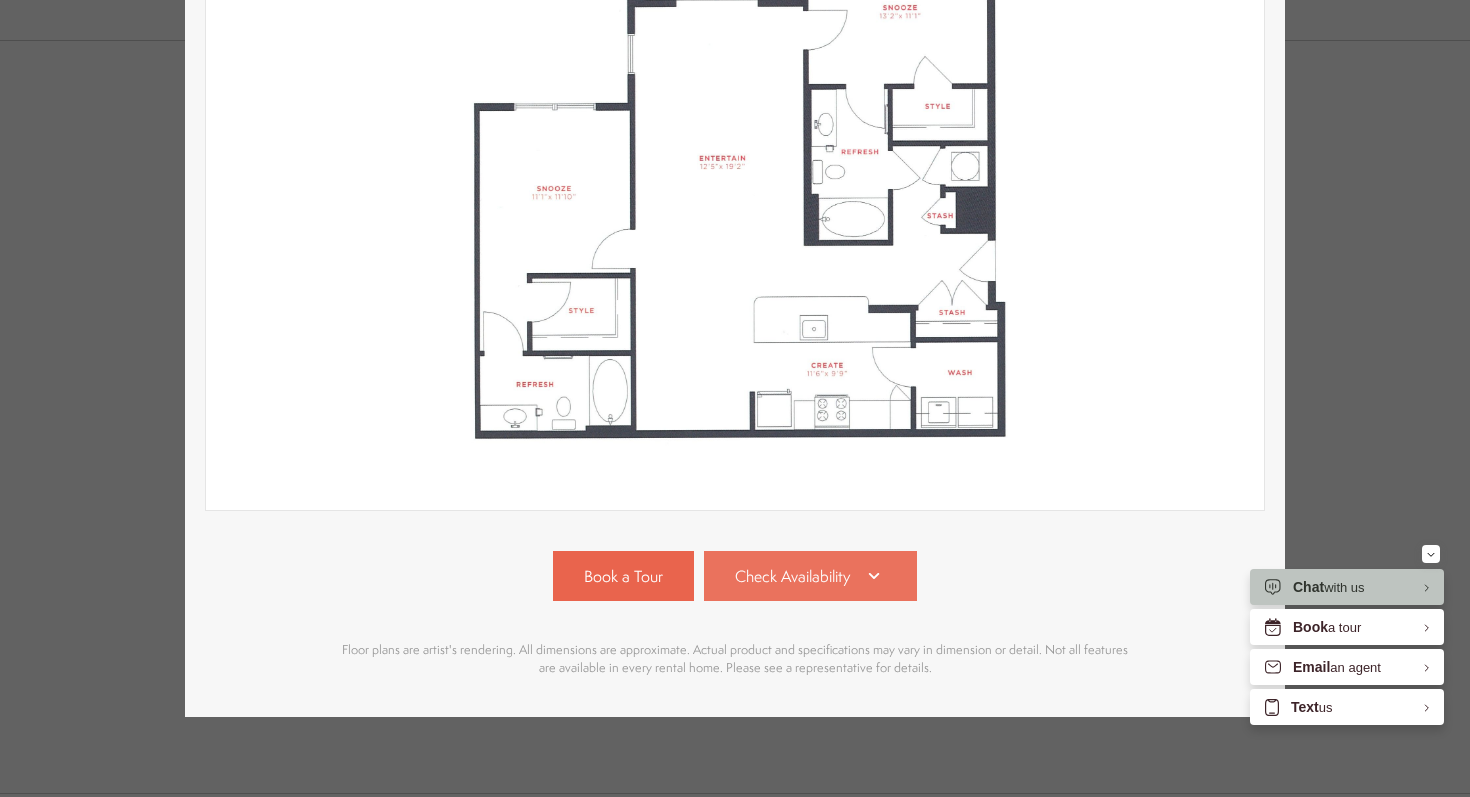 click 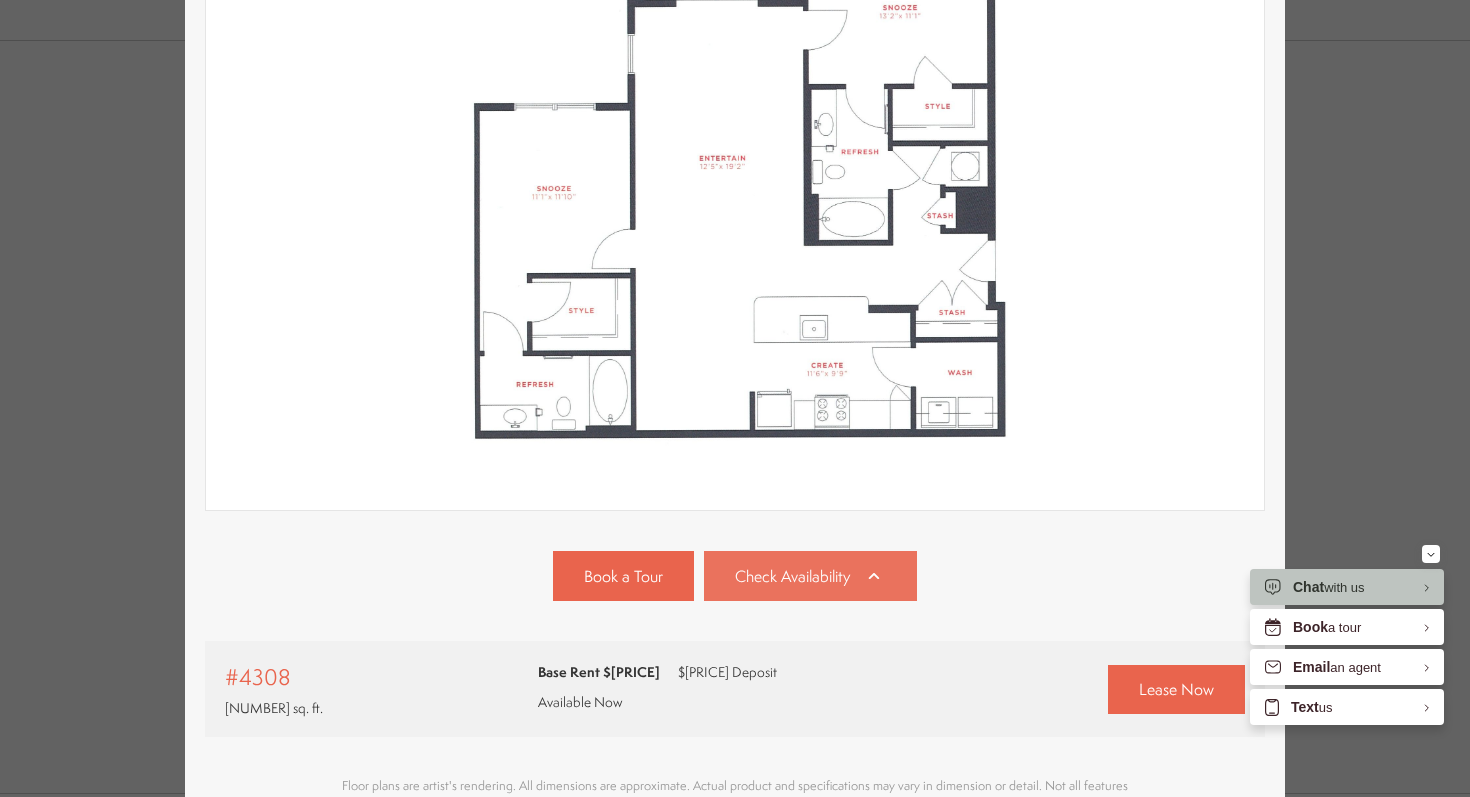 scroll, scrollTop: 514, scrollLeft: 0, axis: vertical 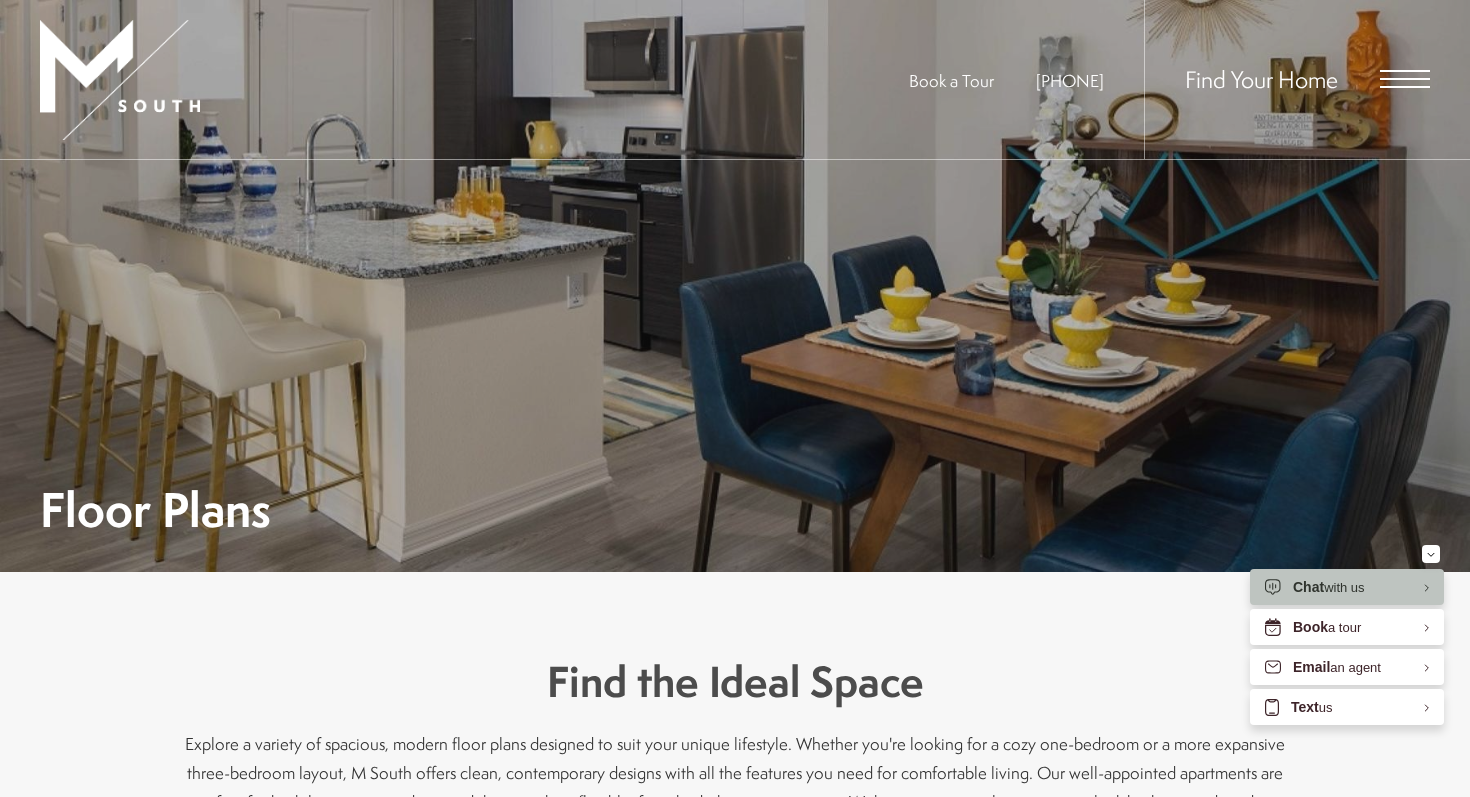 click on "Find Your Home" at bounding box center [1287, 79] 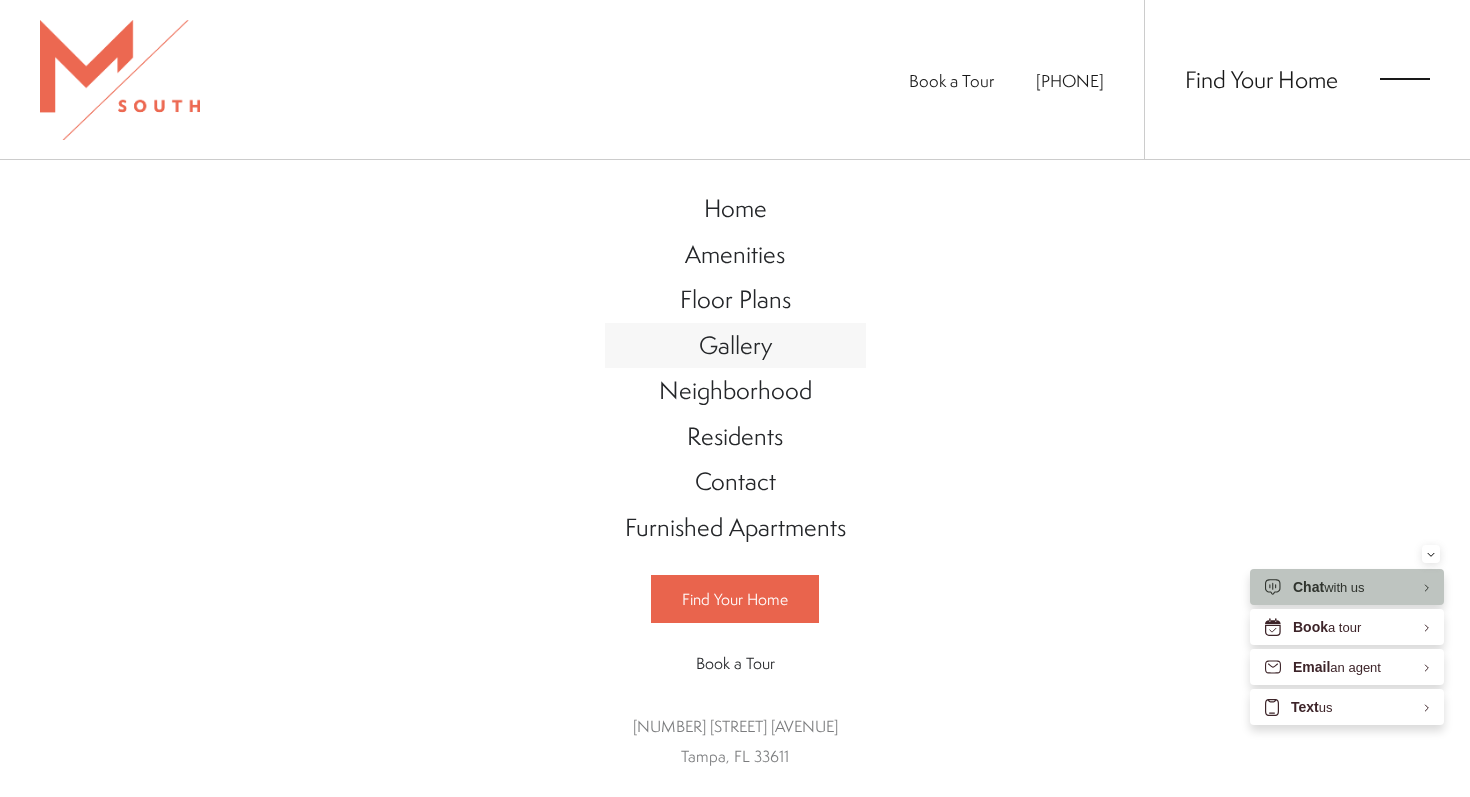 click on "Gallery" at bounding box center (735, 345) 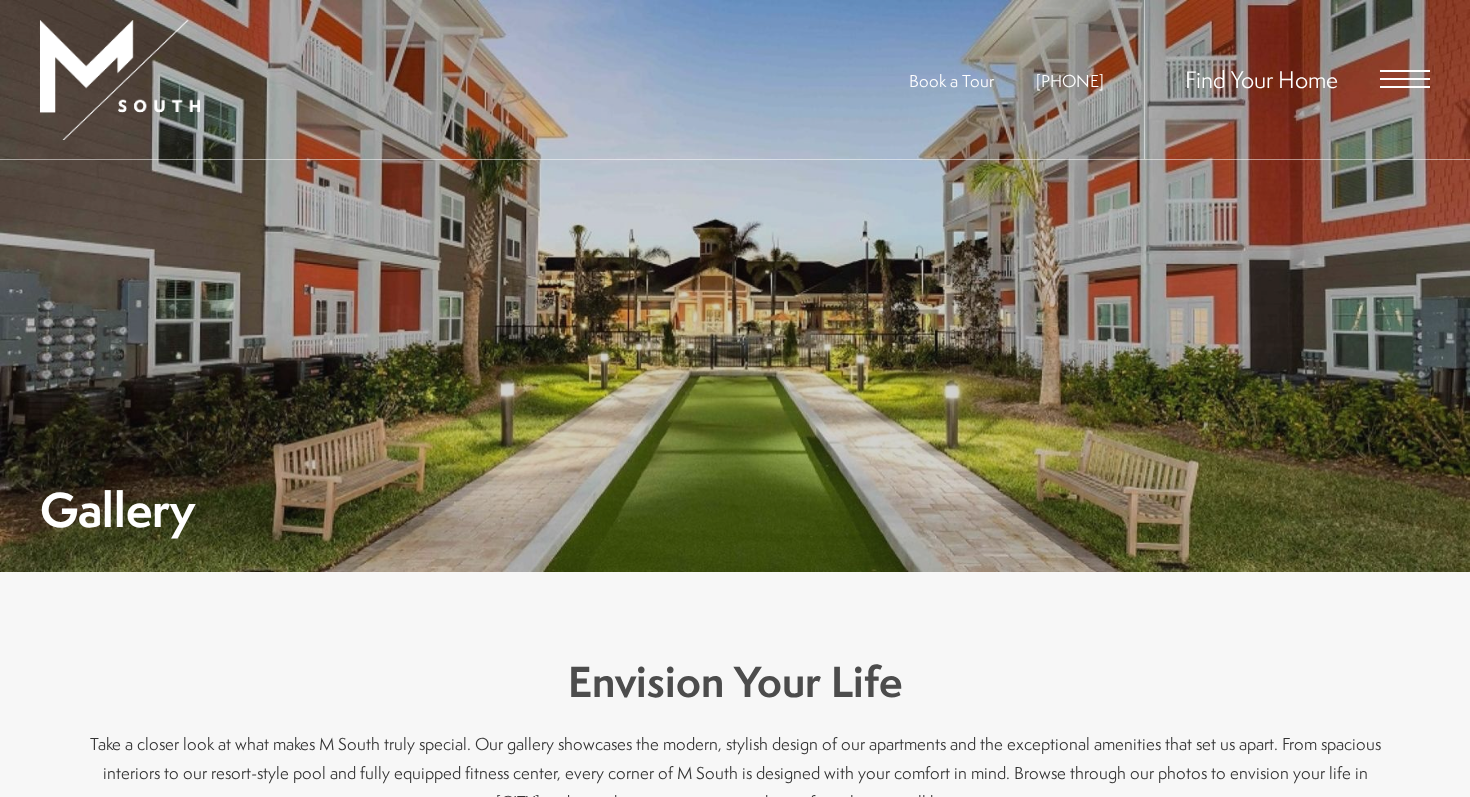 scroll, scrollTop: 0, scrollLeft: 0, axis: both 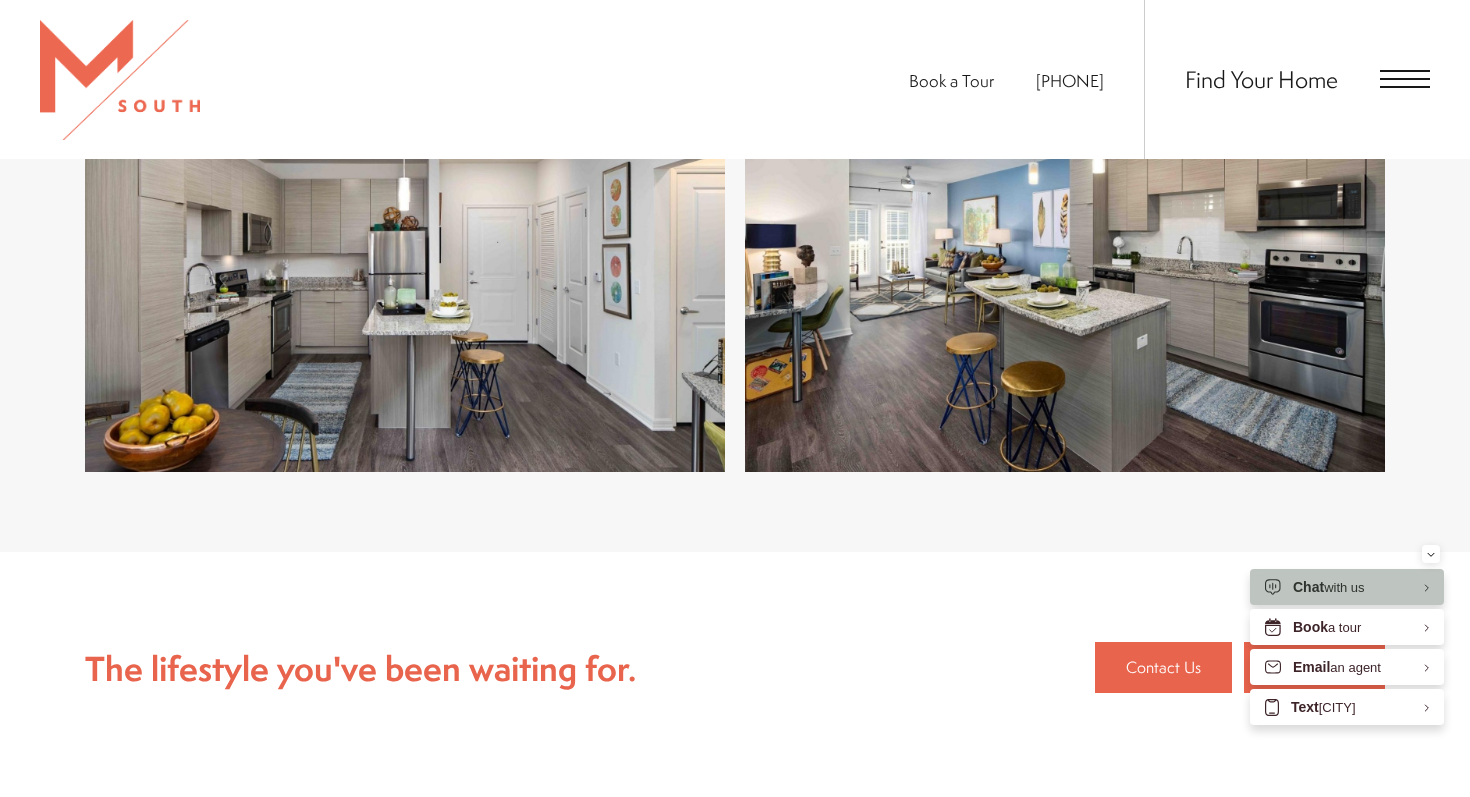 click at bounding box center [1405, 79] 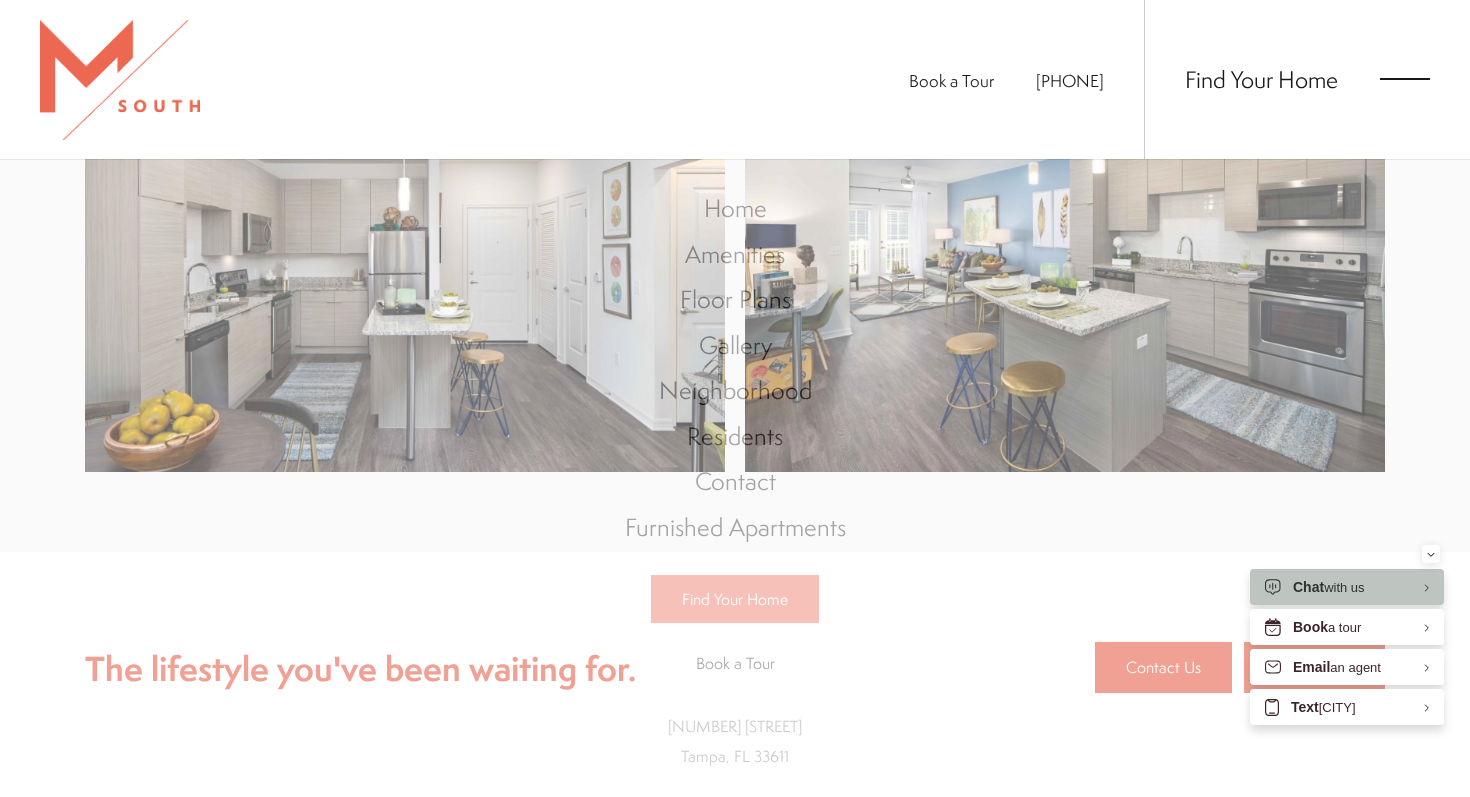 scroll, scrollTop: 0, scrollLeft: 0, axis: both 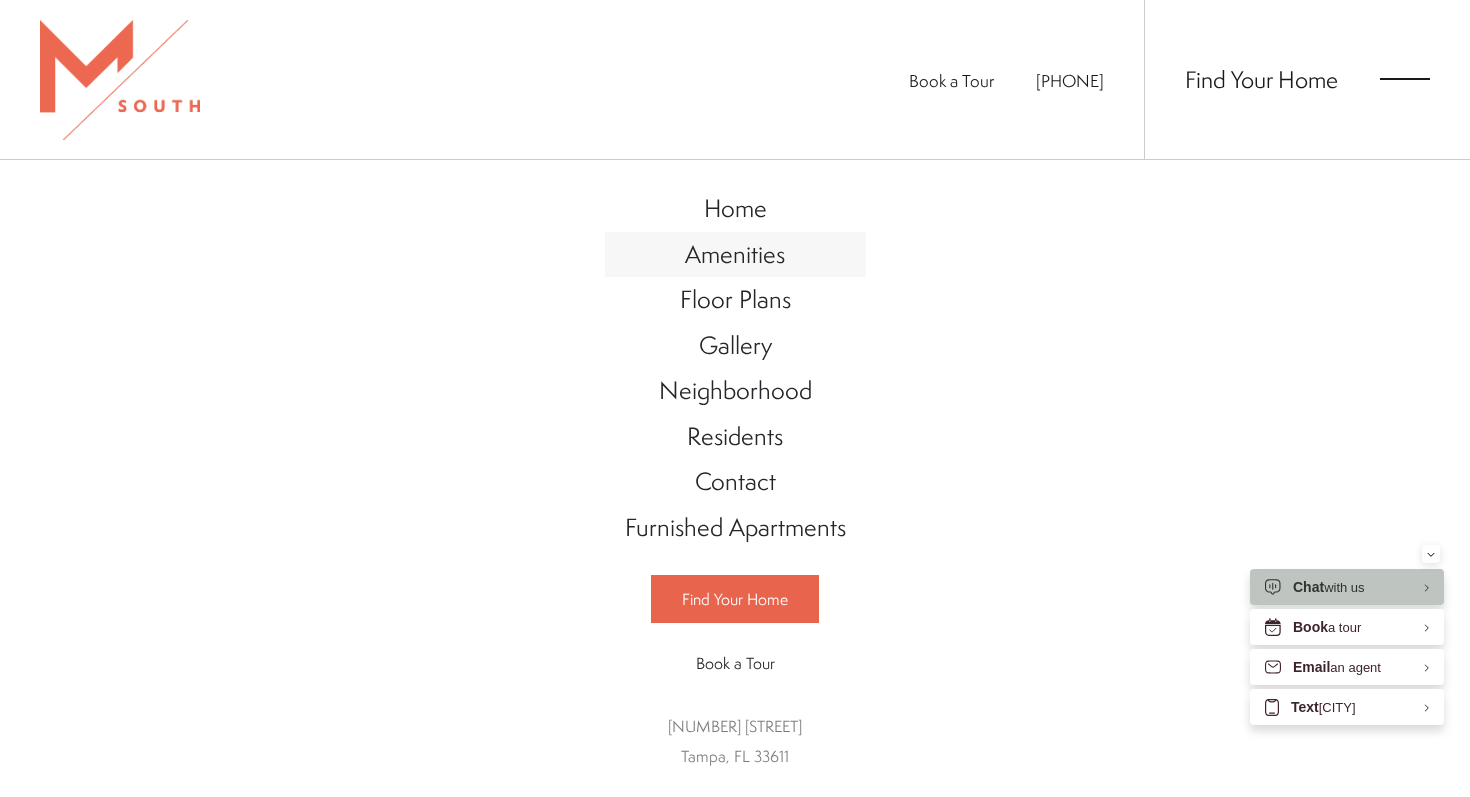 click on "Amenities" at bounding box center [735, 254] 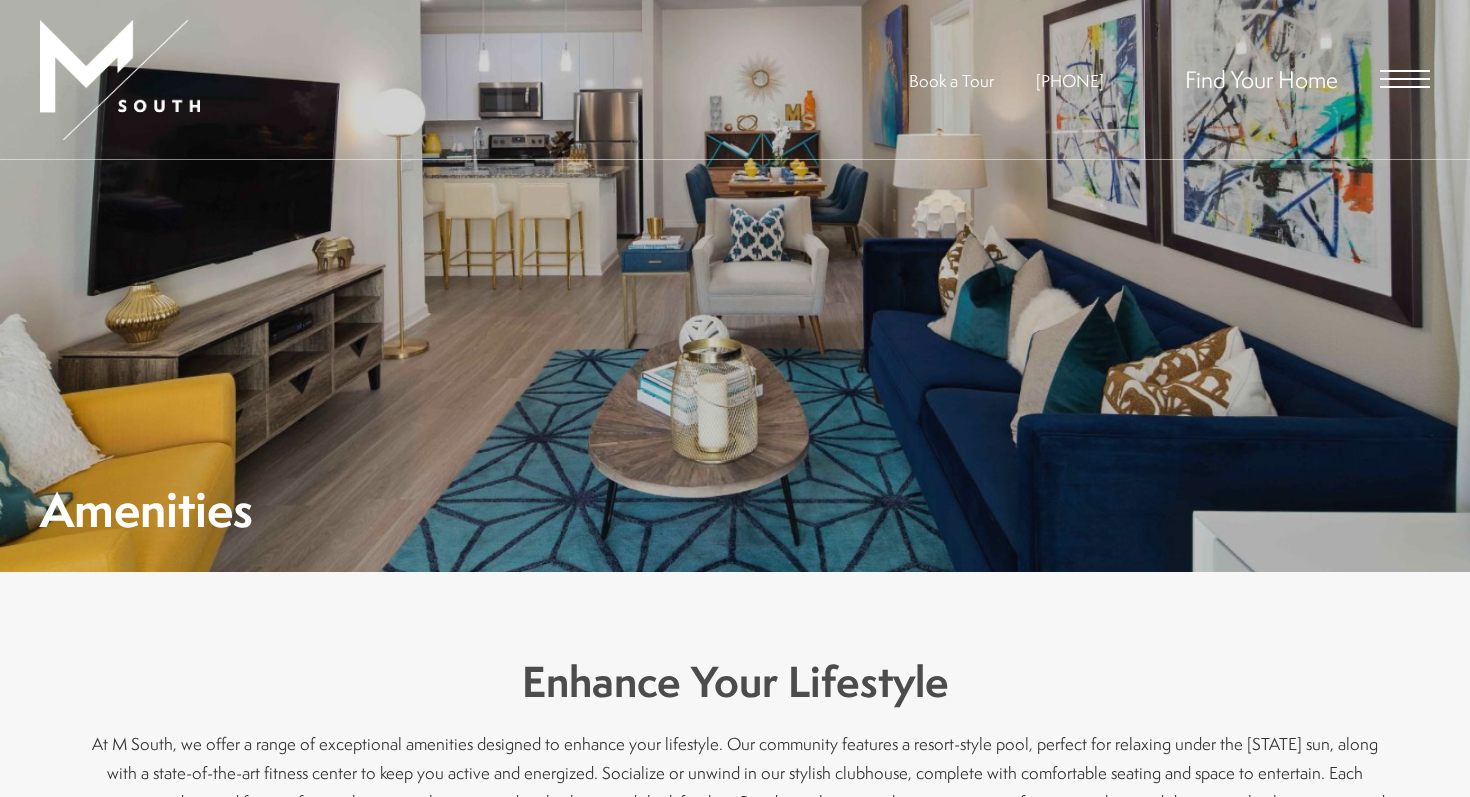 scroll, scrollTop: 0, scrollLeft: 0, axis: both 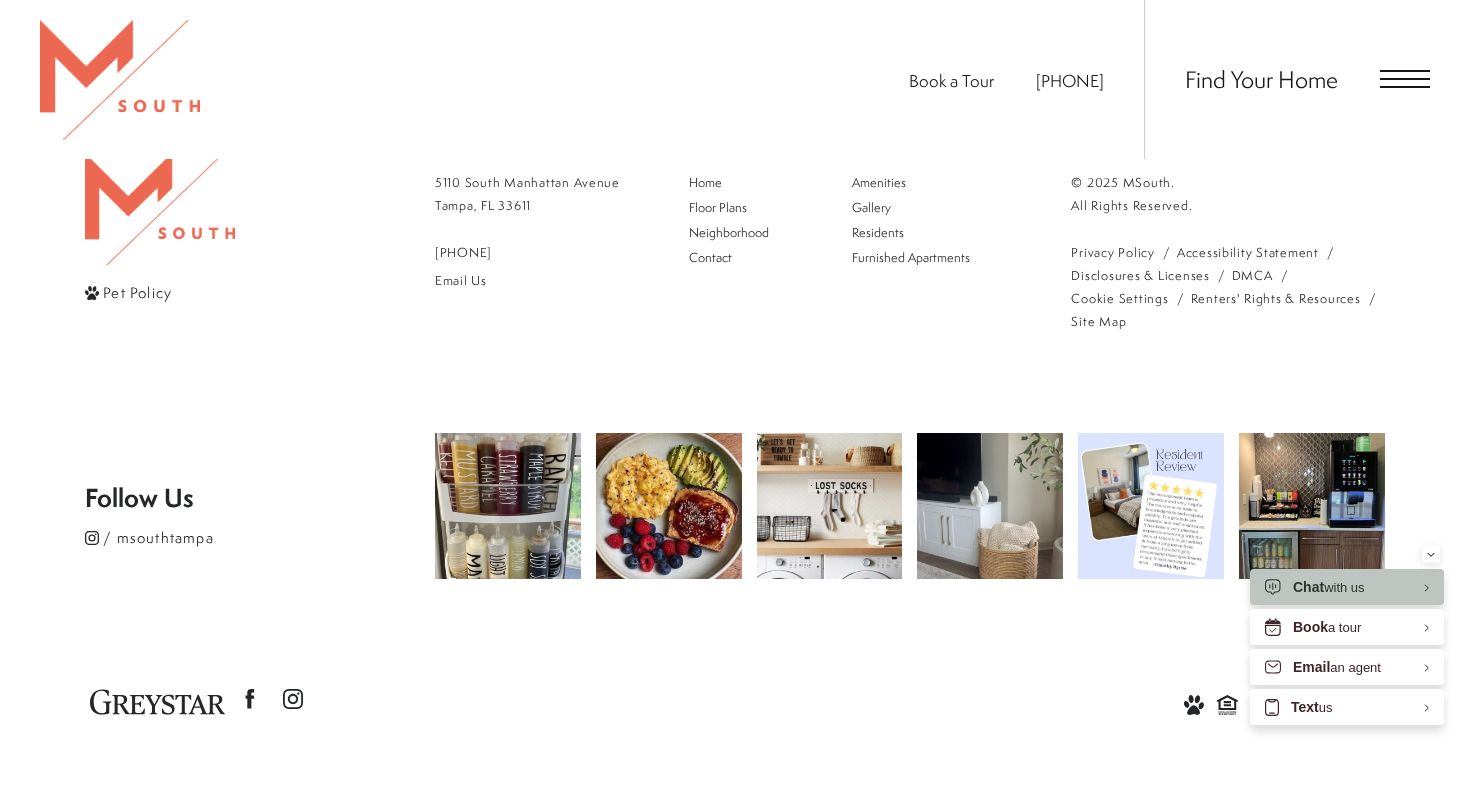 click on "[NUMBER] [STREET] [CITY], [STATE] [POSTAL CODE]" at bounding box center [527, 194] 